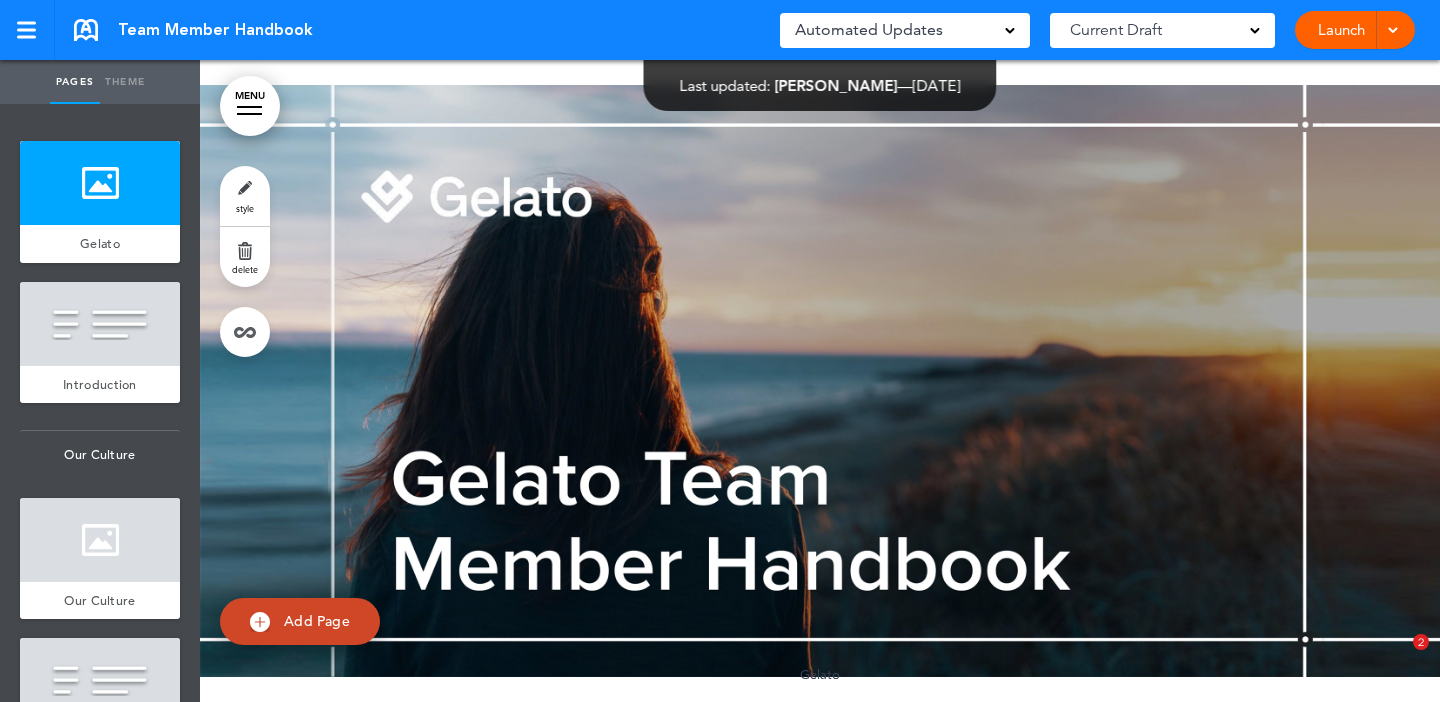 scroll, scrollTop: 0, scrollLeft: 0, axis: both 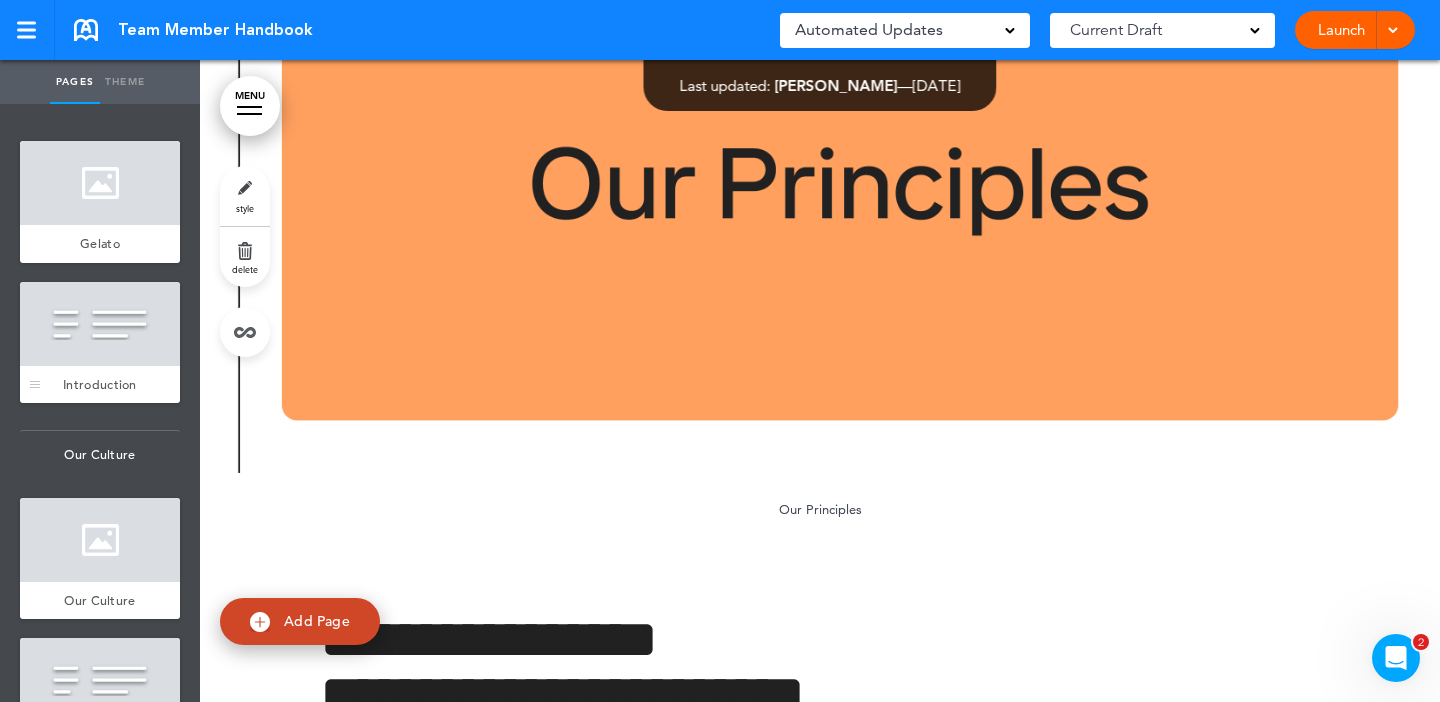 click at bounding box center (100, 324) 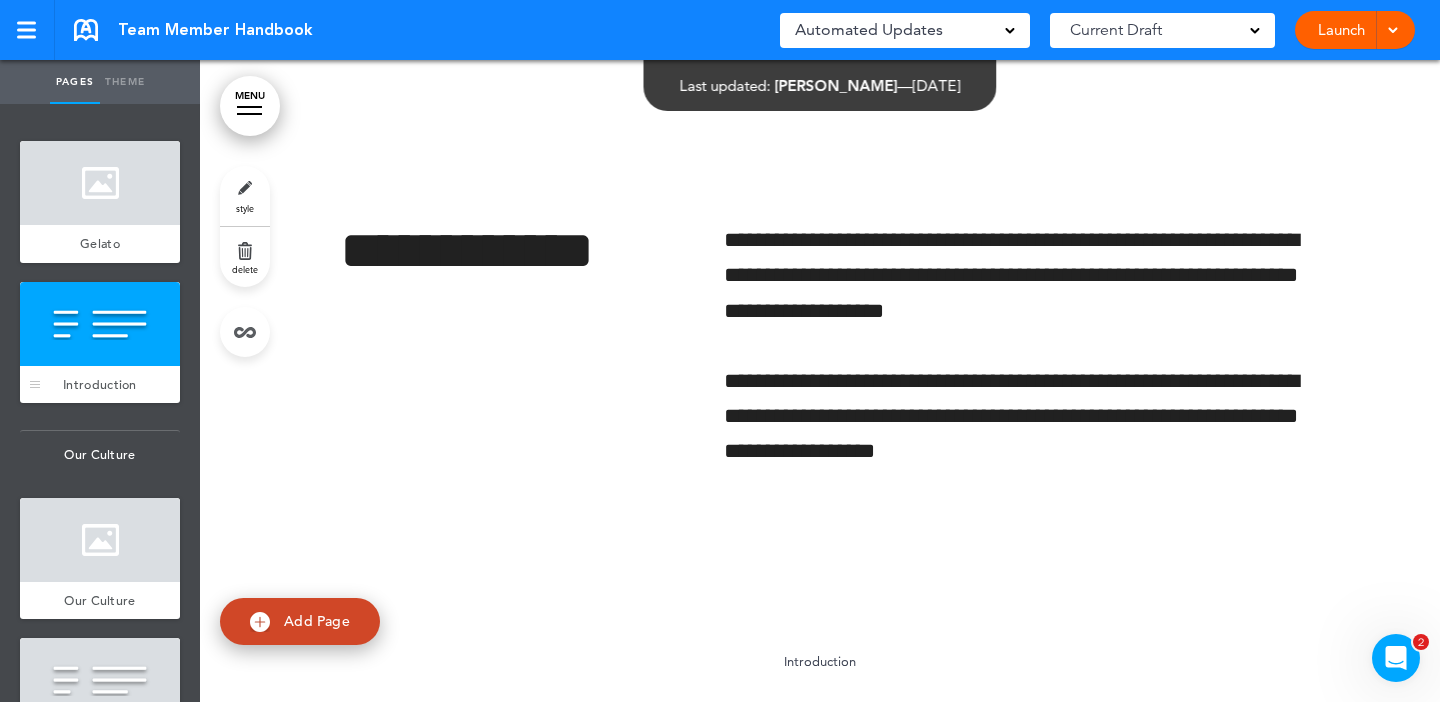 scroll, scrollTop: 720, scrollLeft: 0, axis: vertical 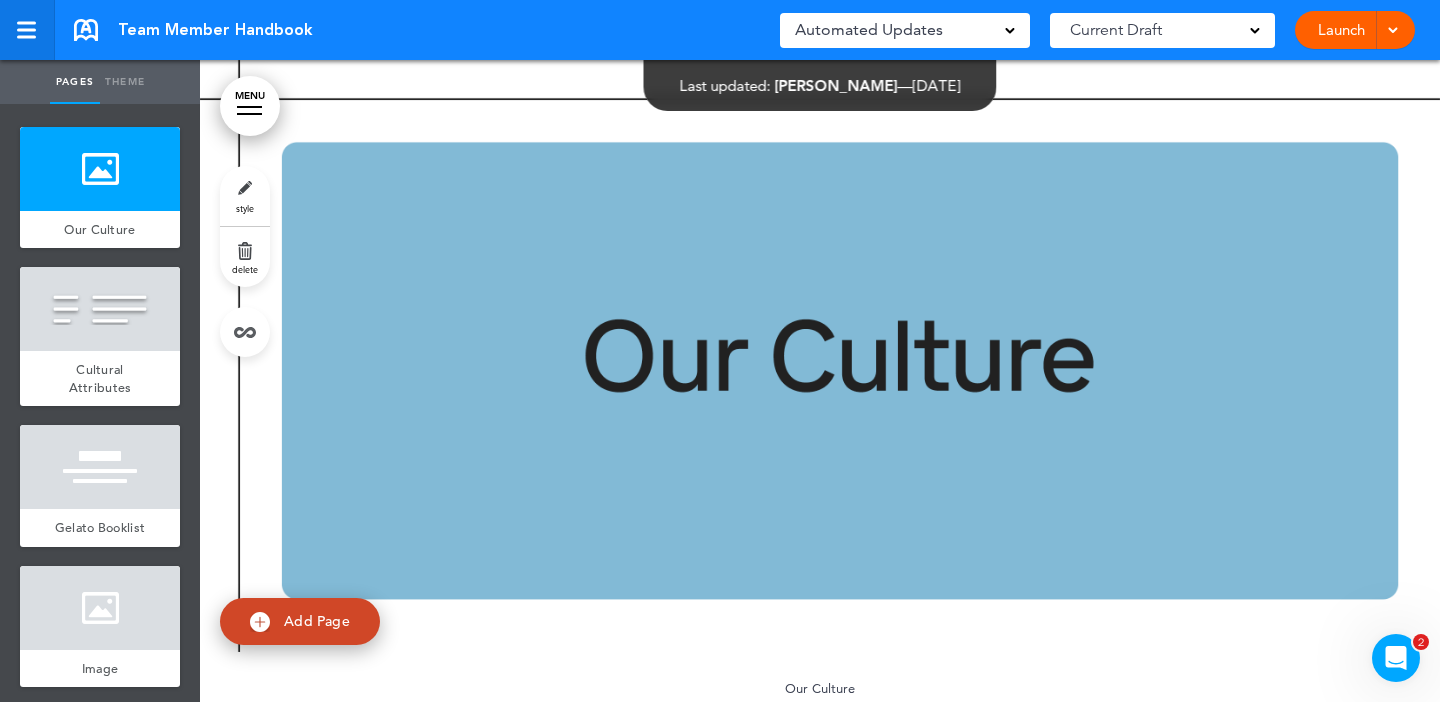 click at bounding box center [27, 30] 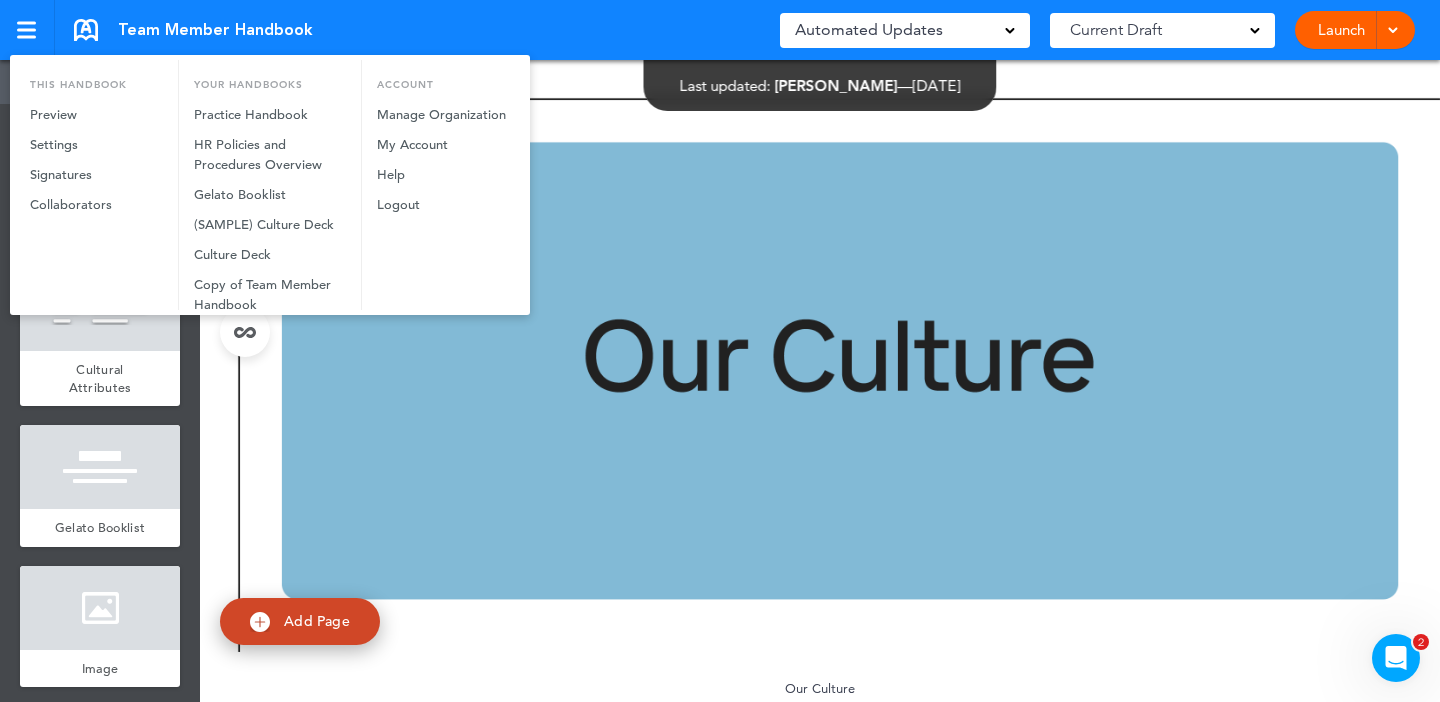 click at bounding box center (720, 351) 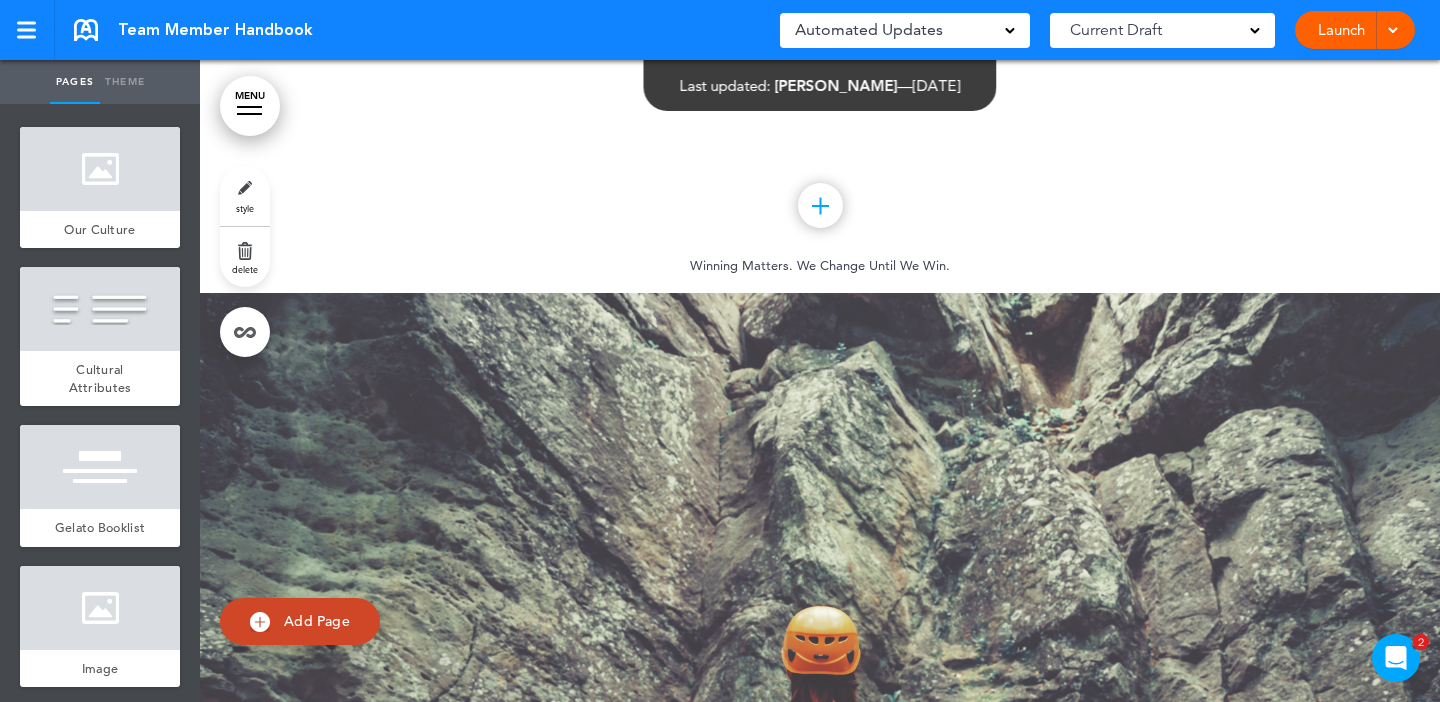 scroll, scrollTop: 7289, scrollLeft: 0, axis: vertical 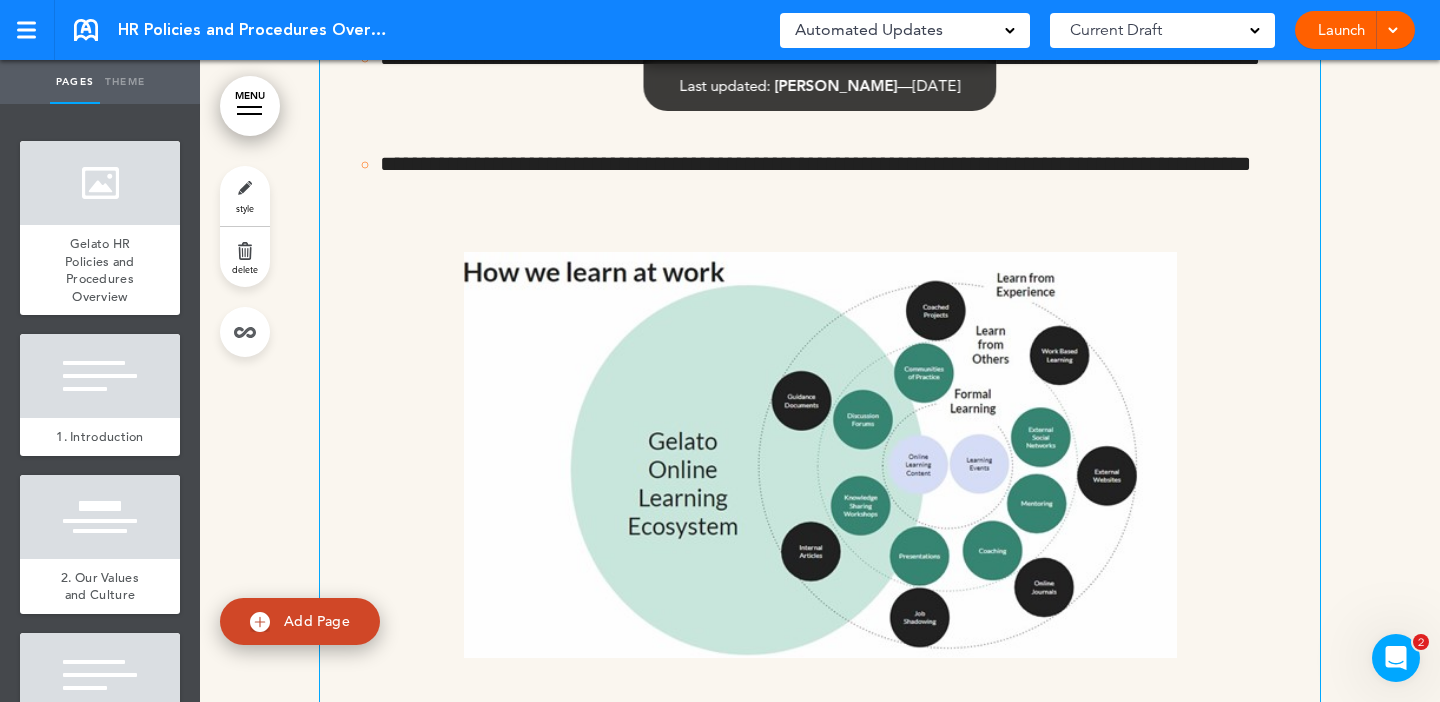 click at bounding box center [820, 455] 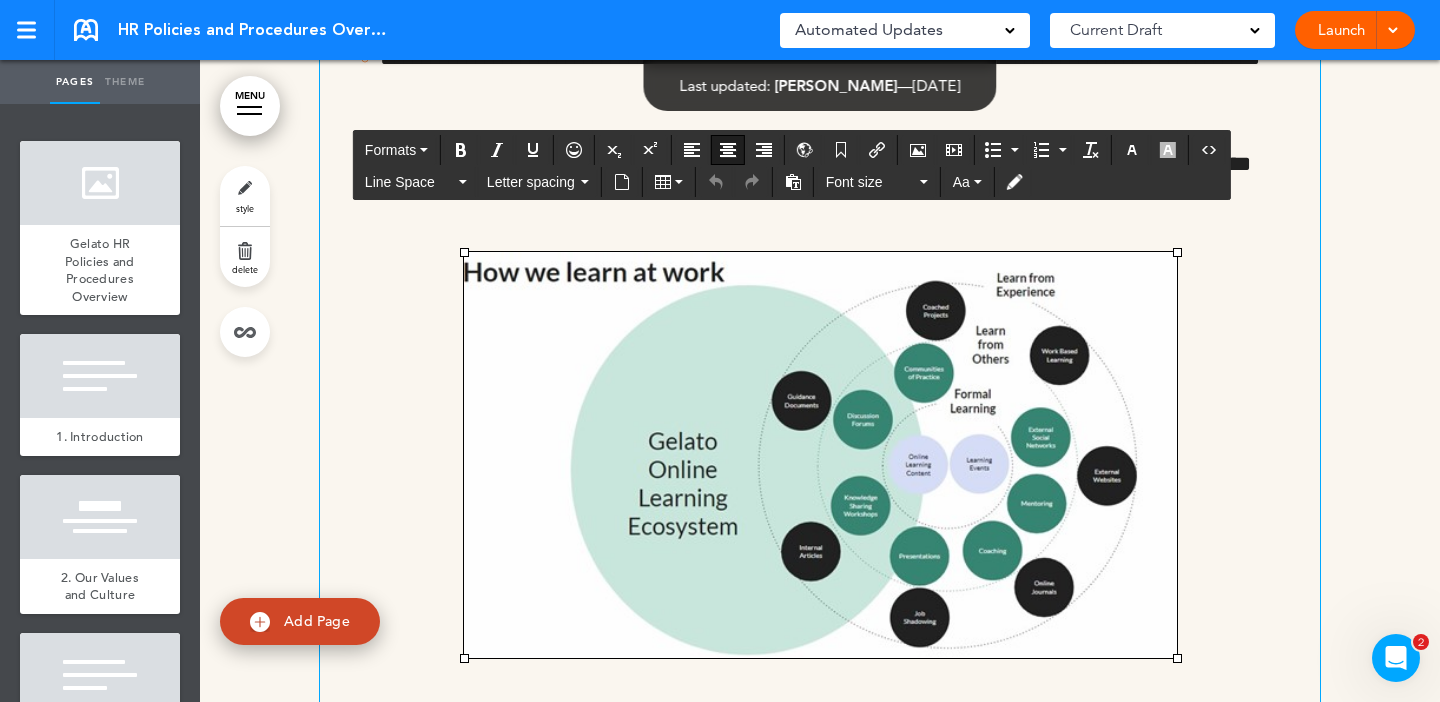 click at bounding box center [820, 455] 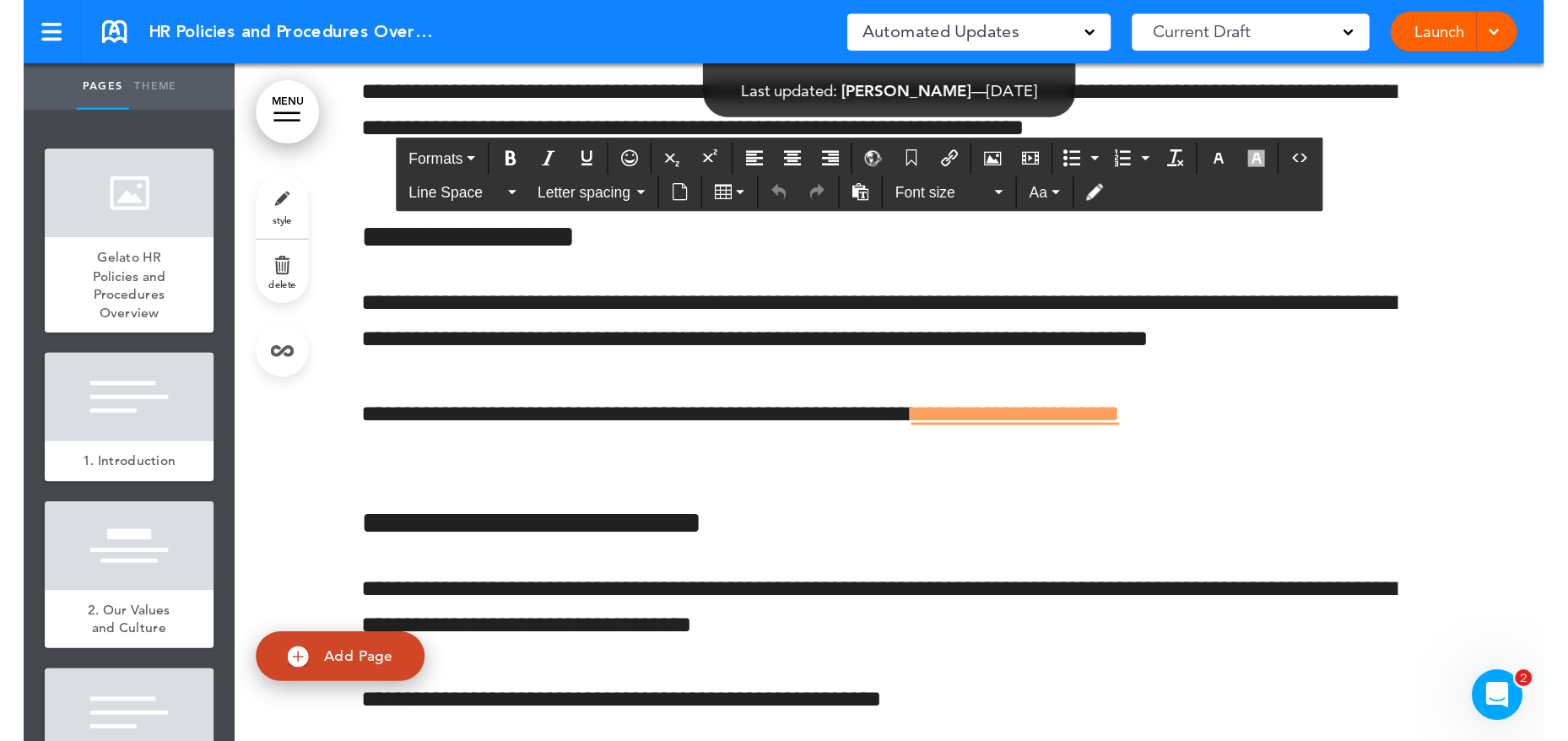 scroll, scrollTop: 23777, scrollLeft: 0, axis: vertical 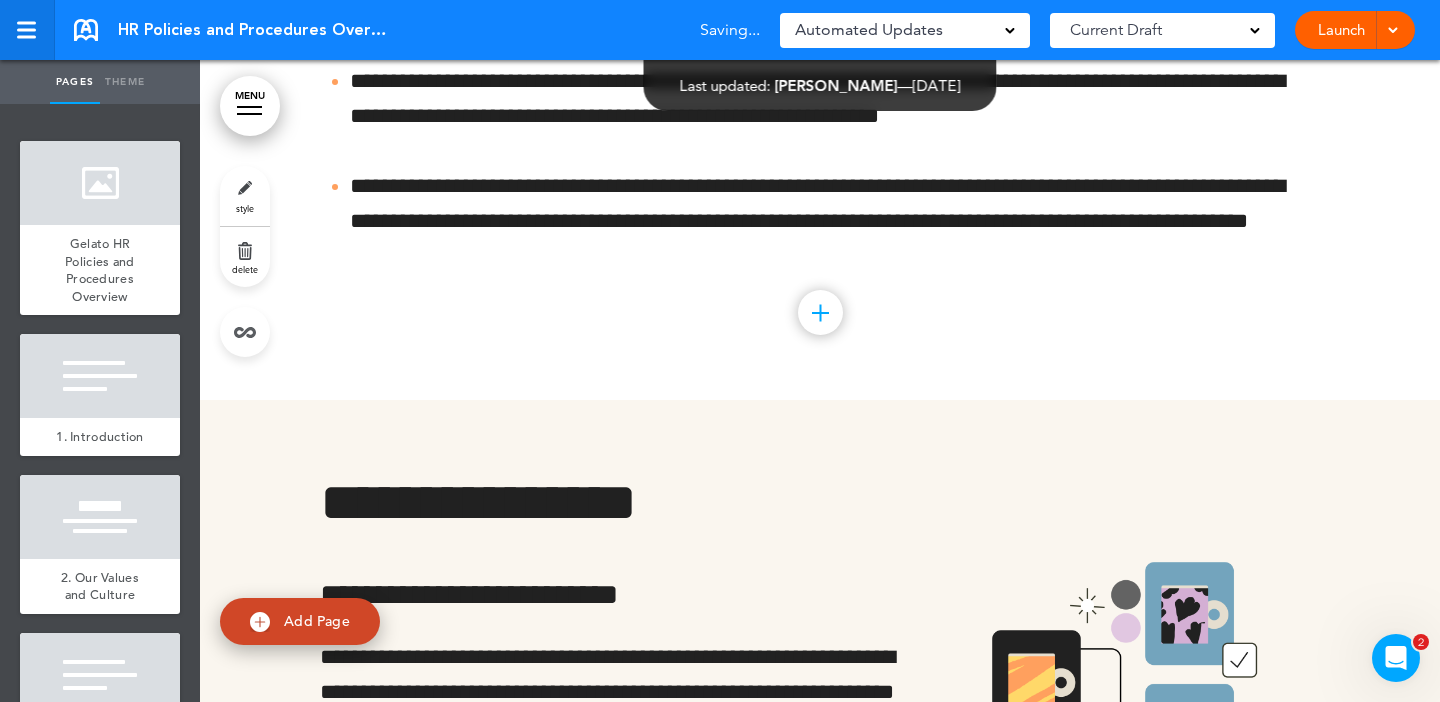 click at bounding box center (26, 23) 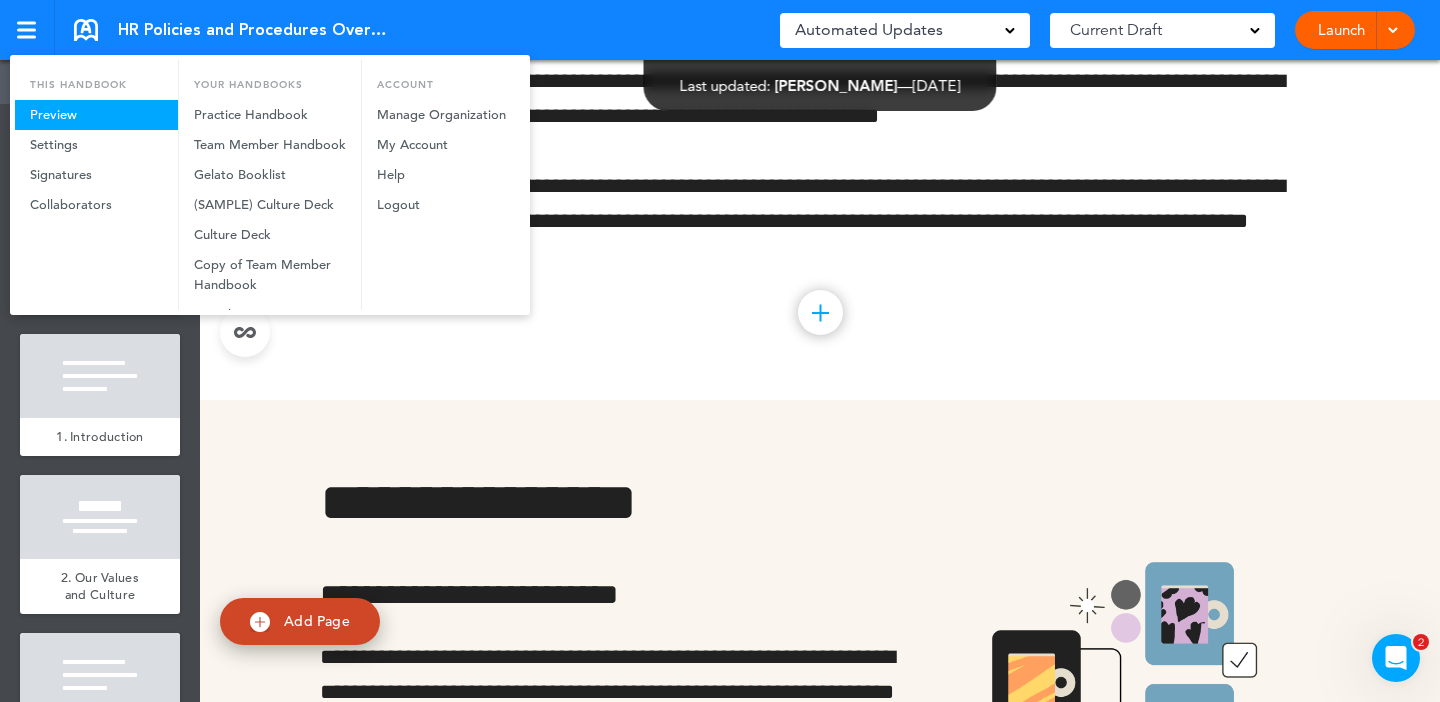 click on "Preview" at bounding box center (96, 115) 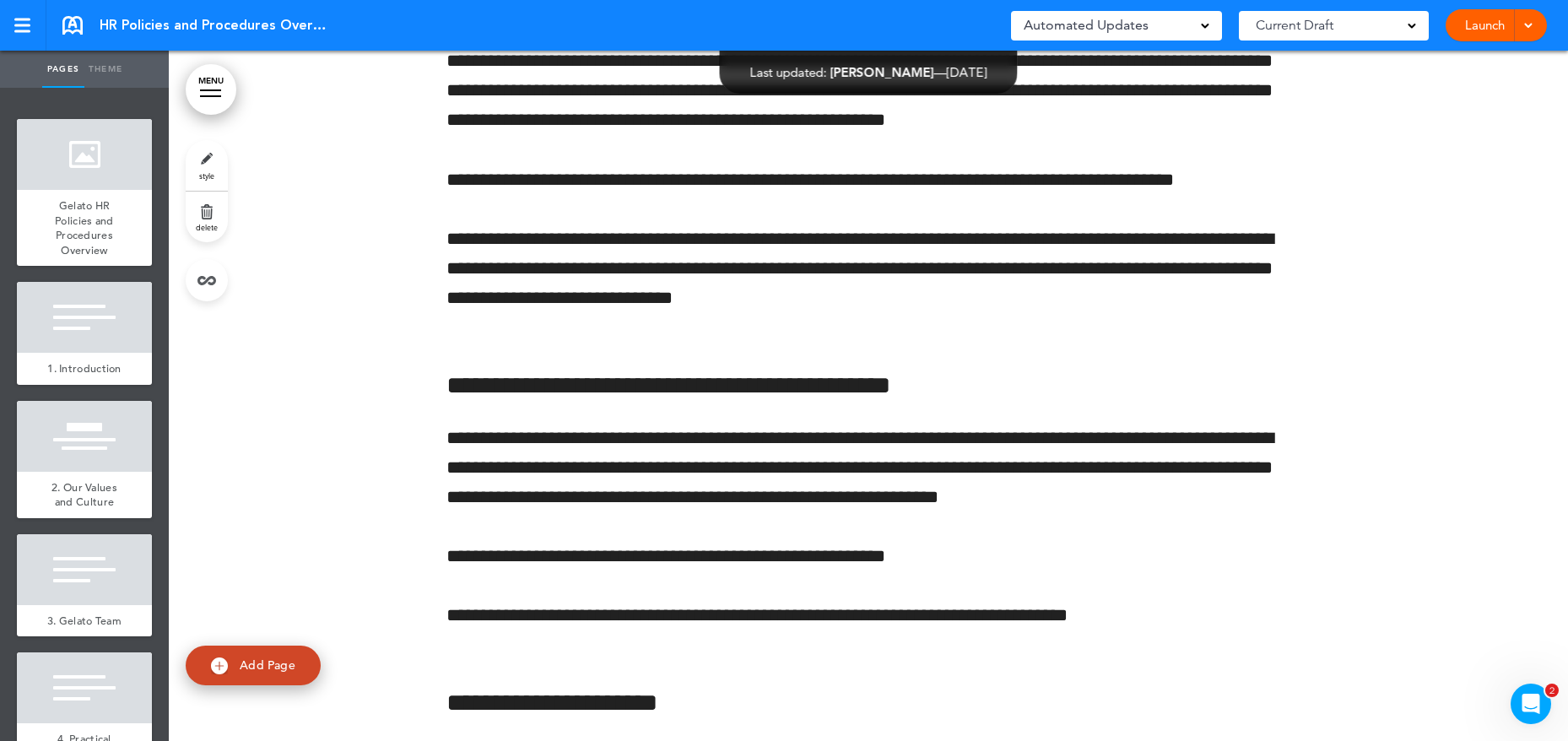 scroll, scrollTop: 22611, scrollLeft: 0, axis: vertical 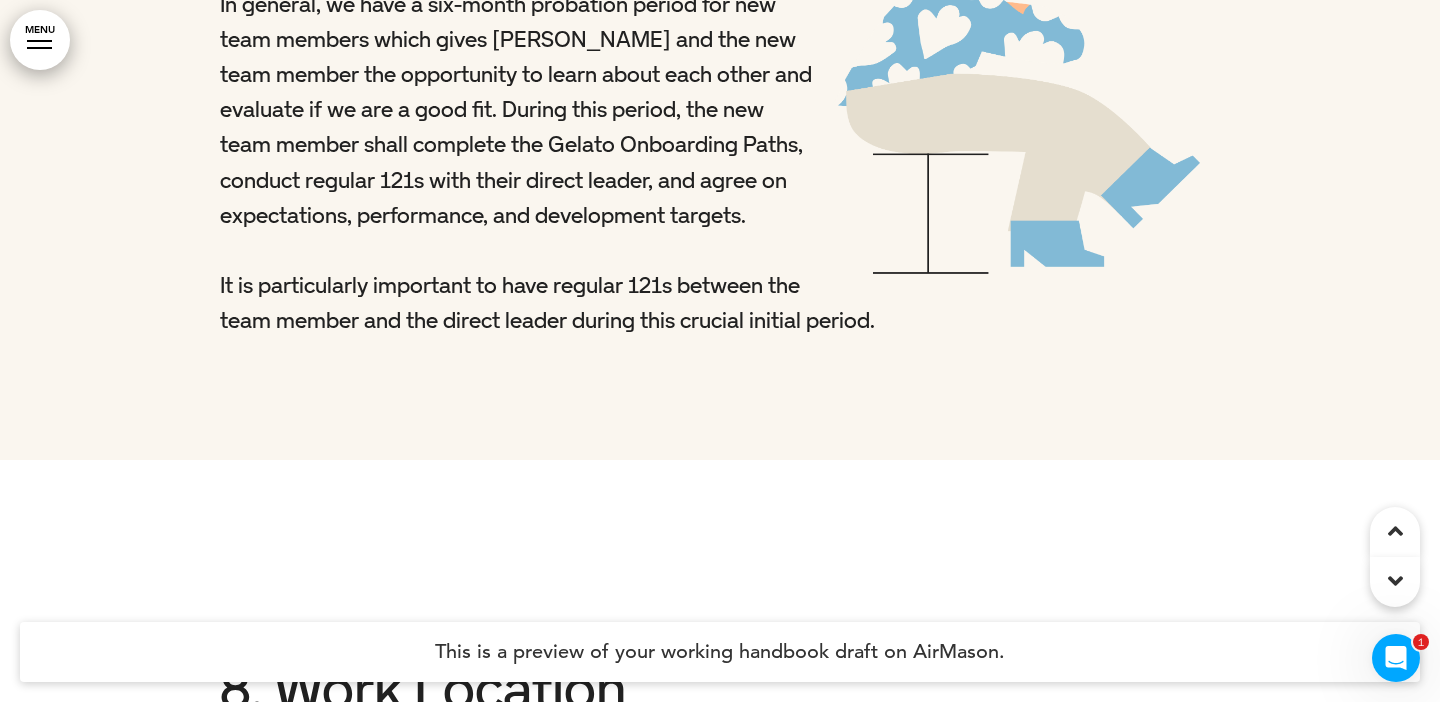 click on "MENU" at bounding box center [40, 40] 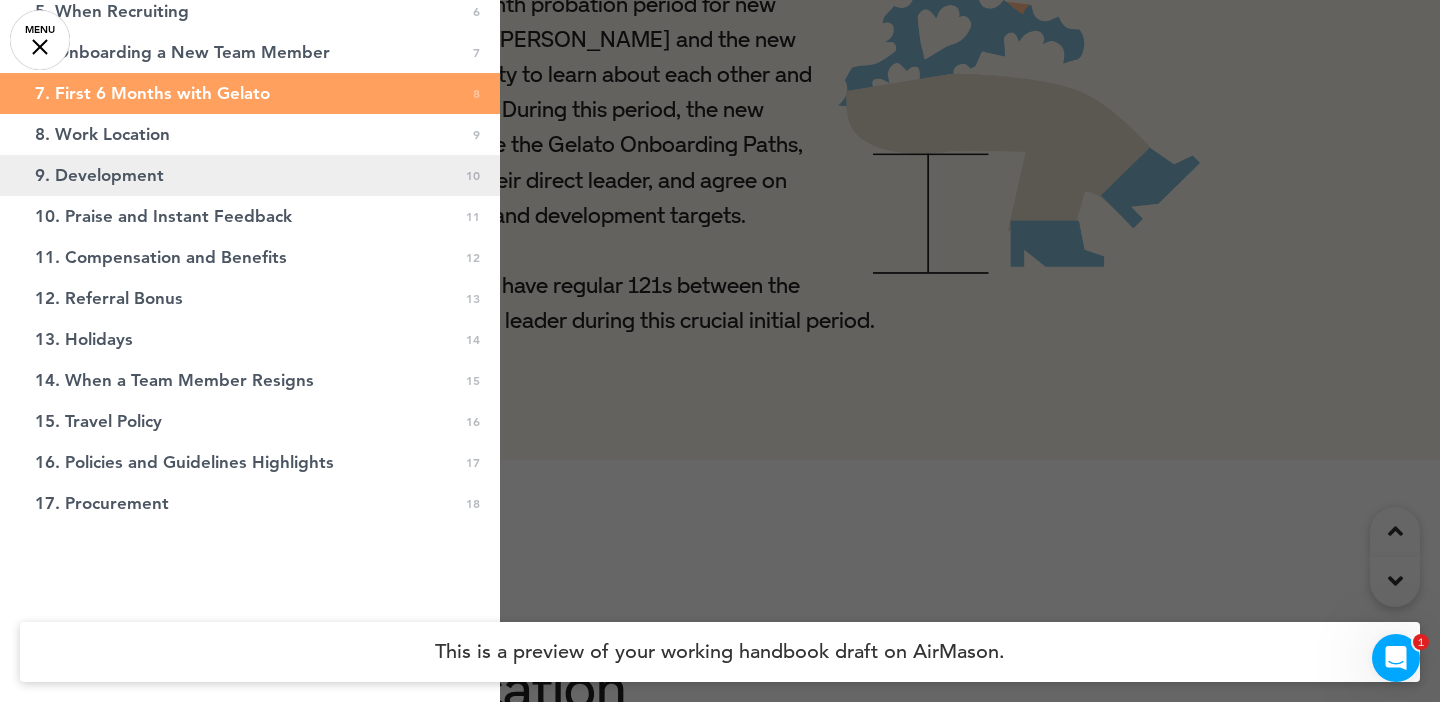 scroll, scrollTop: 334, scrollLeft: 0, axis: vertical 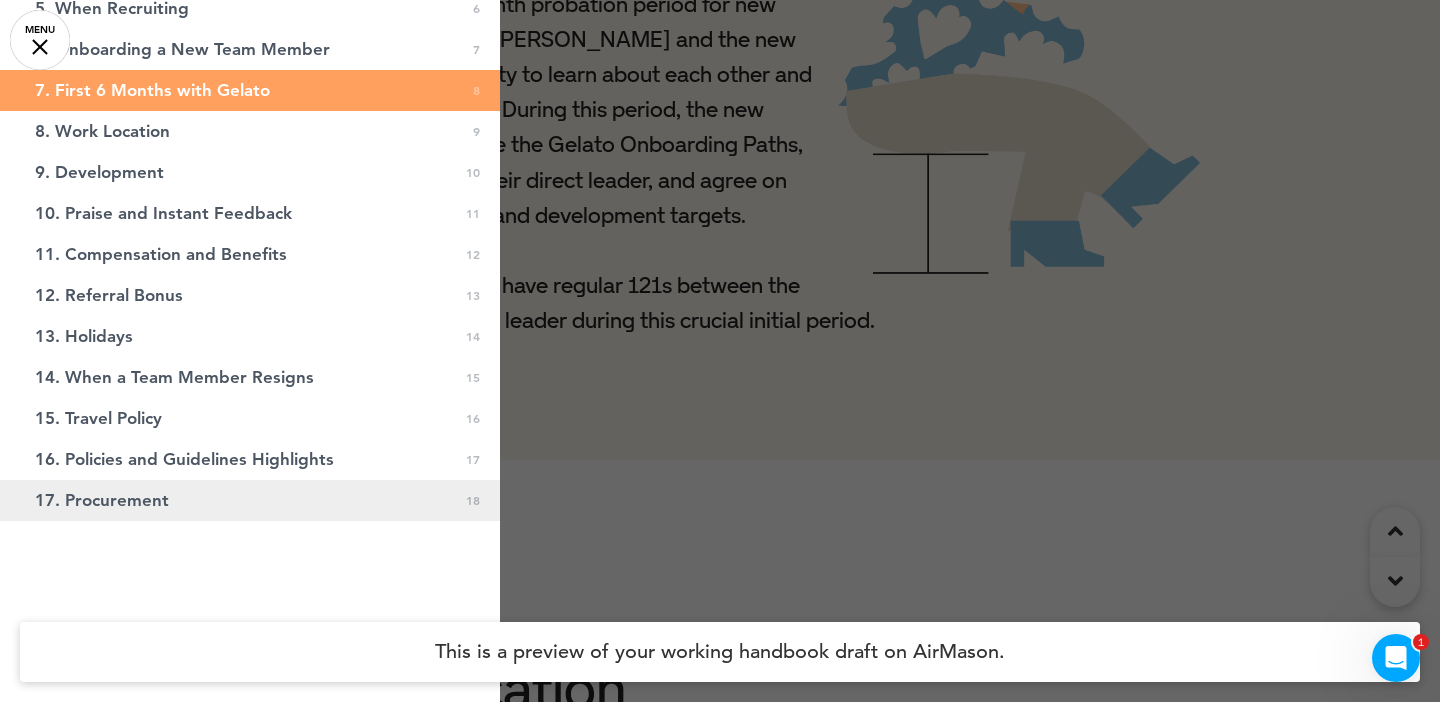click on "17. Procurement
0
18" at bounding box center (250, 500) 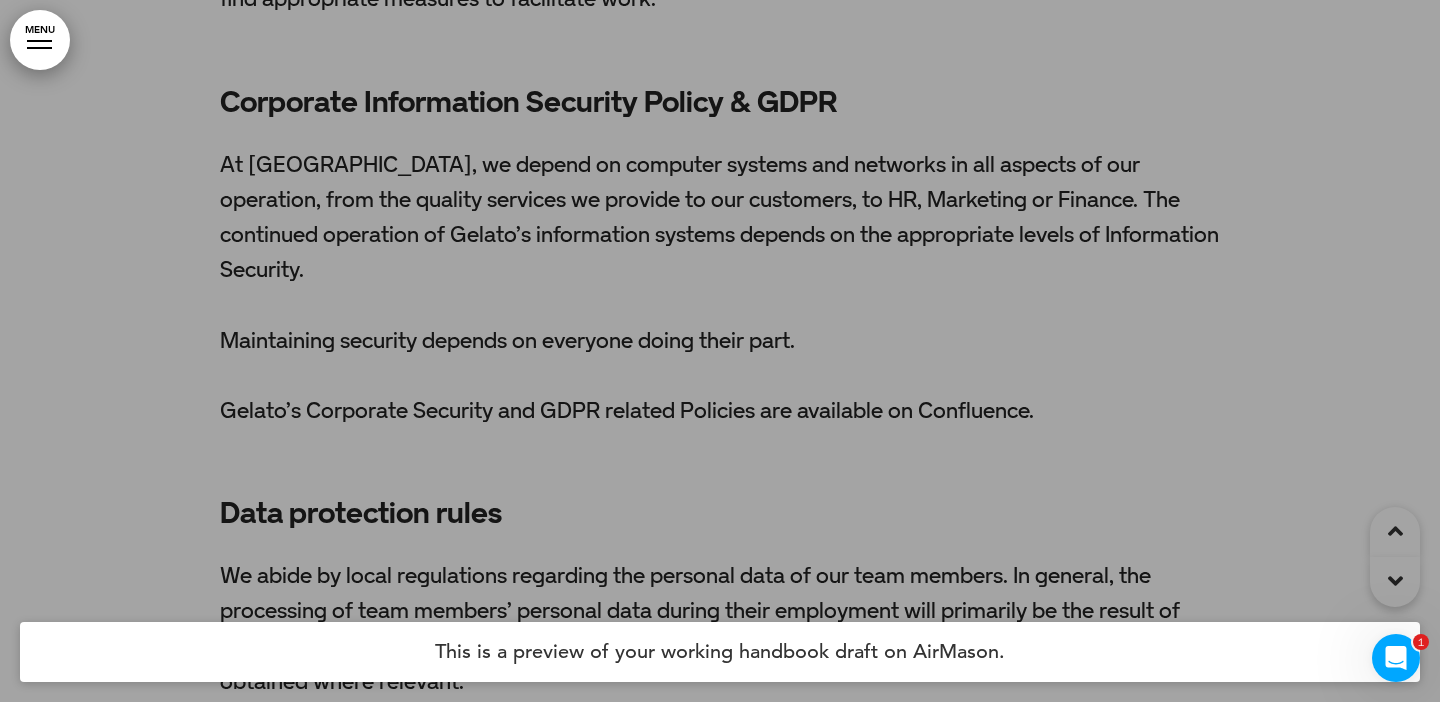 scroll, scrollTop: 28308, scrollLeft: 0, axis: vertical 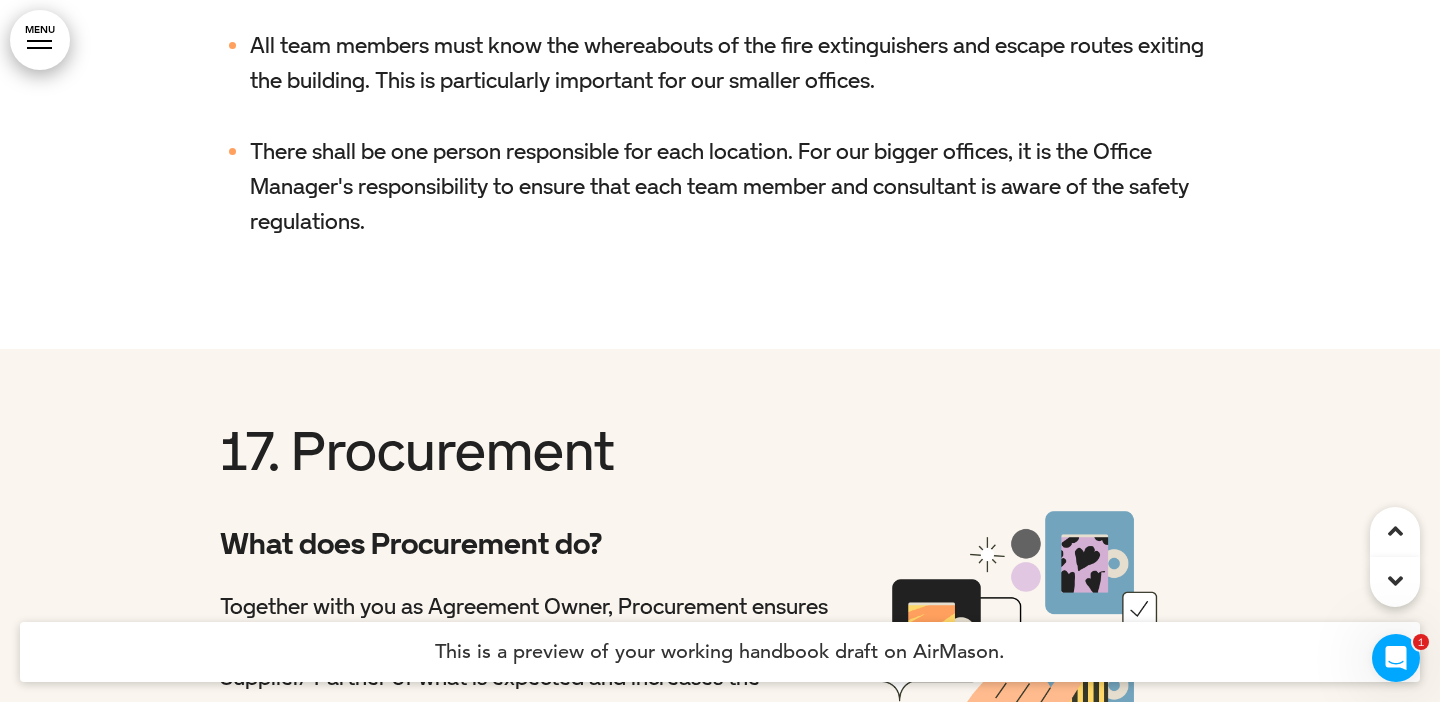 click on "MENU" at bounding box center [40, 40] 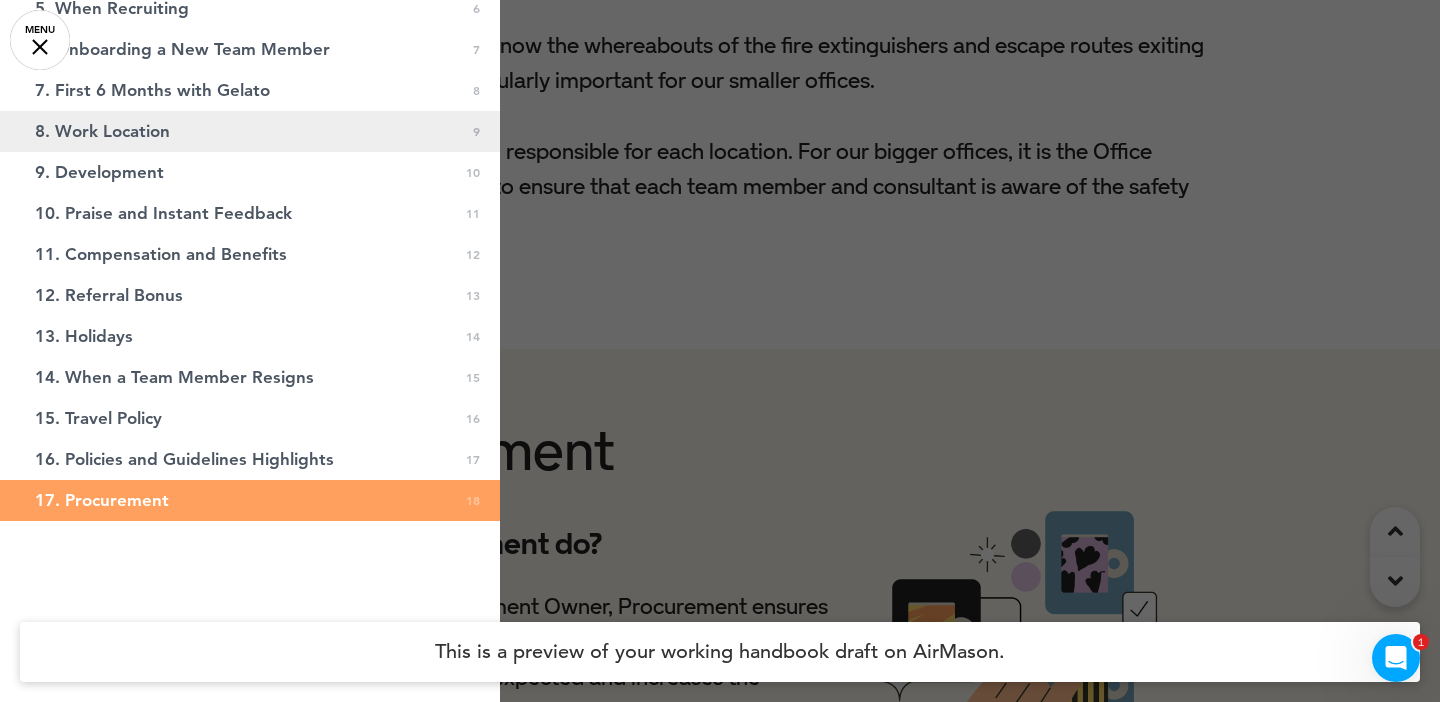 scroll, scrollTop: 0, scrollLeft: 0, axis: both 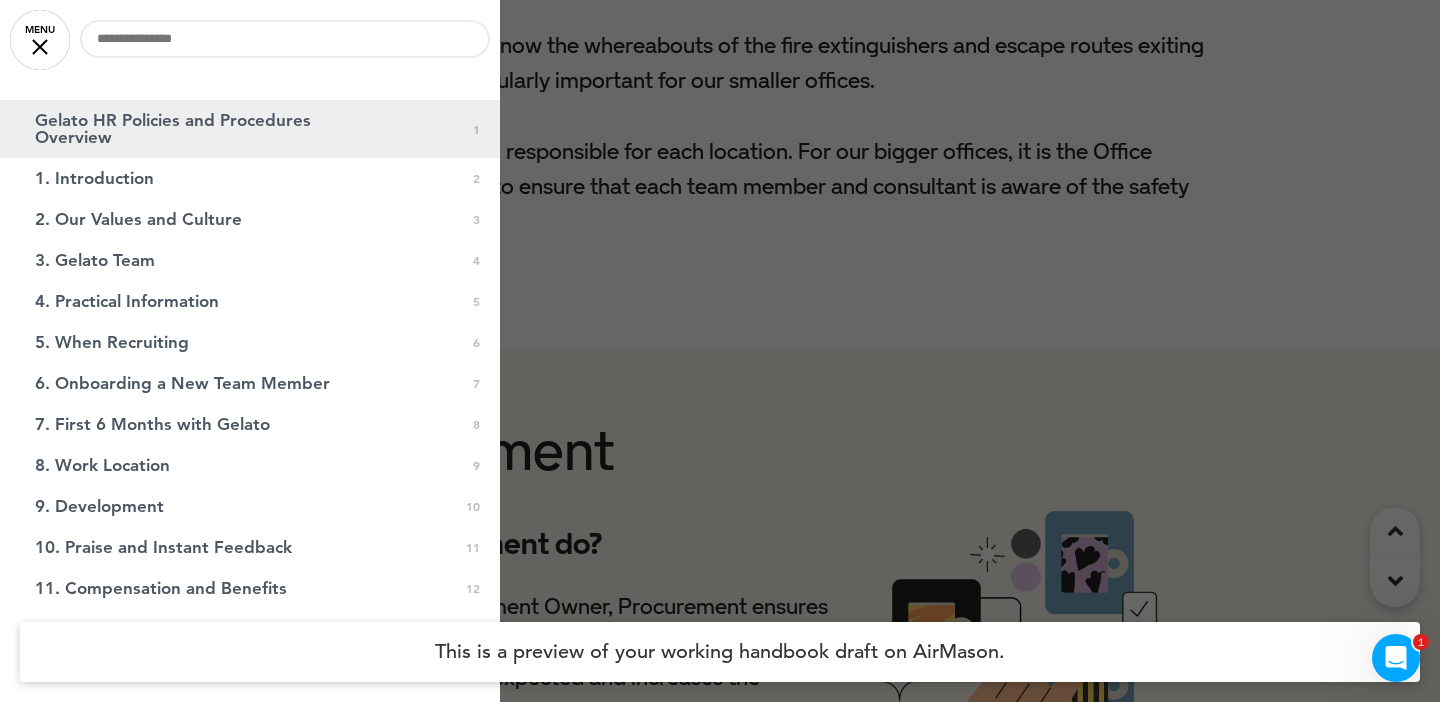 click on "Gelato HR Policies and Procedures Overview" at bounding box center [200, 129] 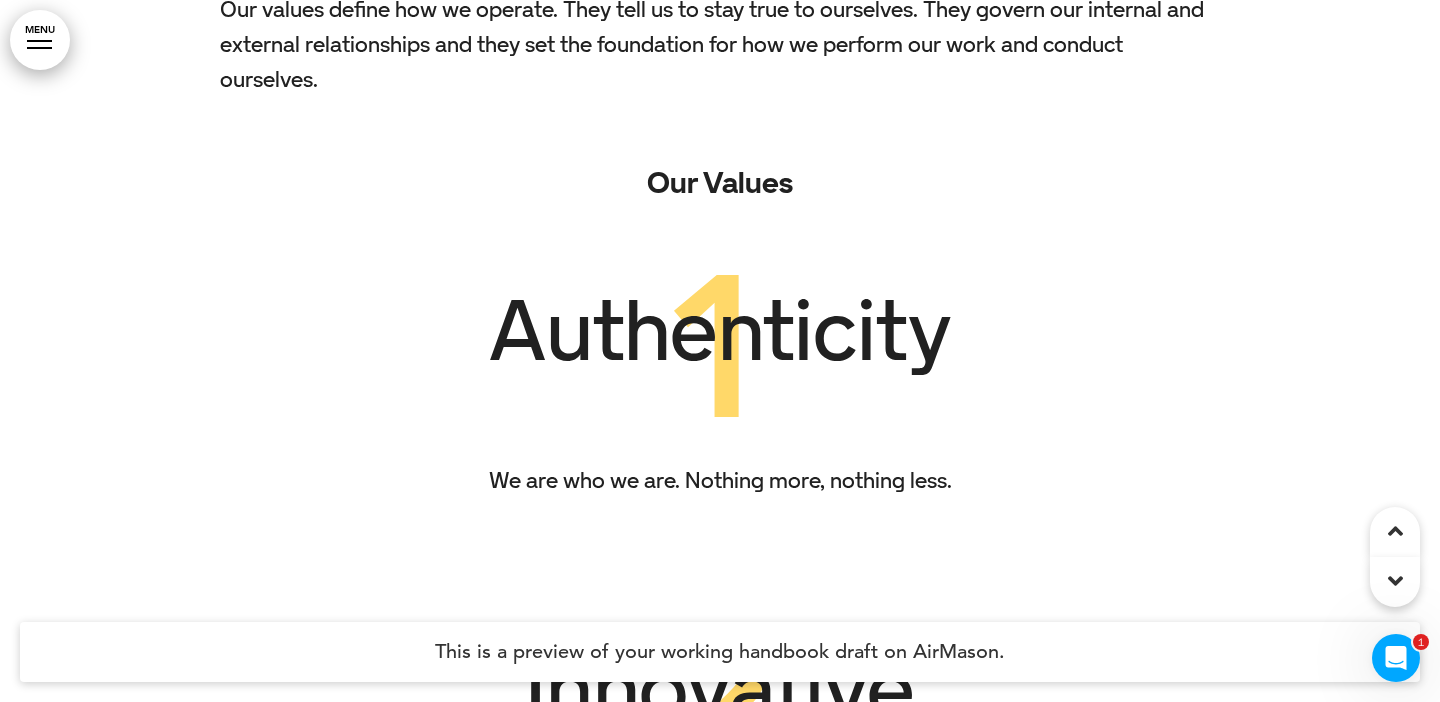 scroll, scrollTop: 2051, scrollLeft: 0, axis: vertical 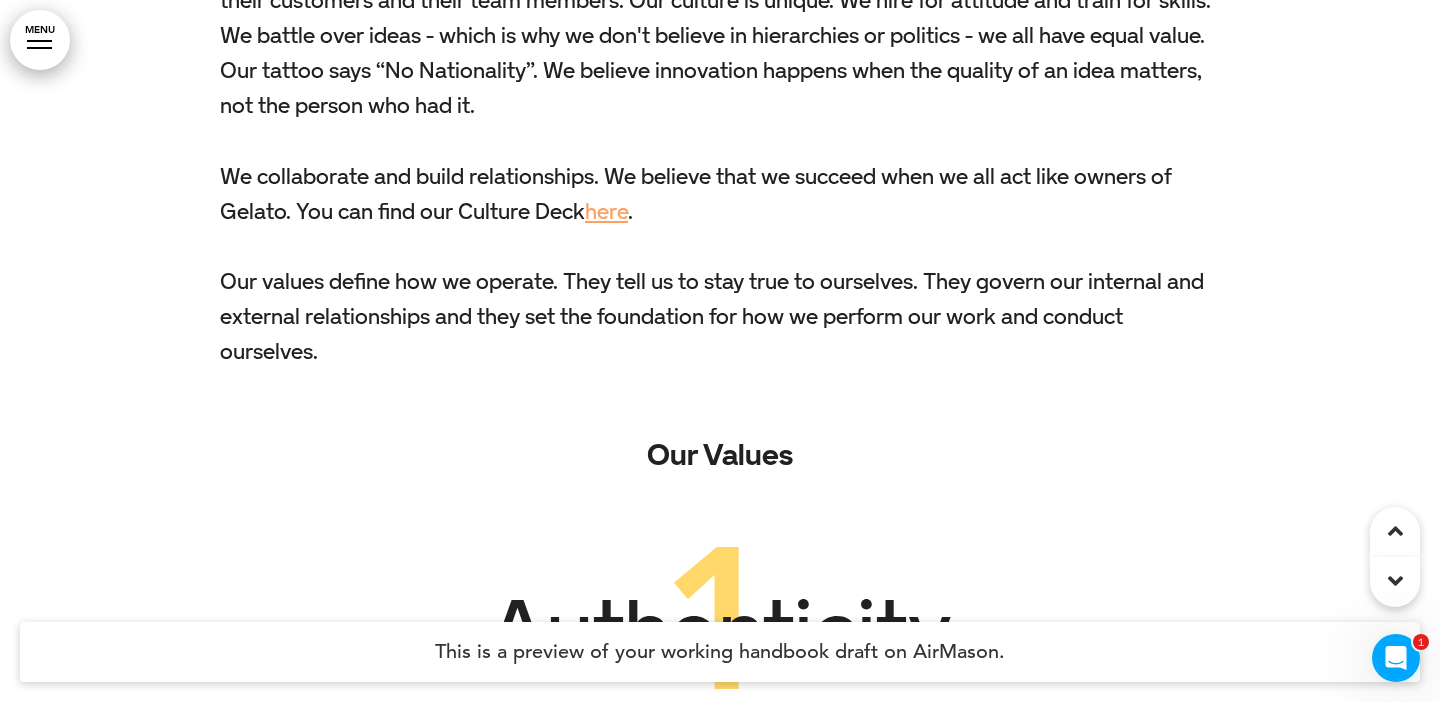 click on "here" at bounding box center [606, 211] 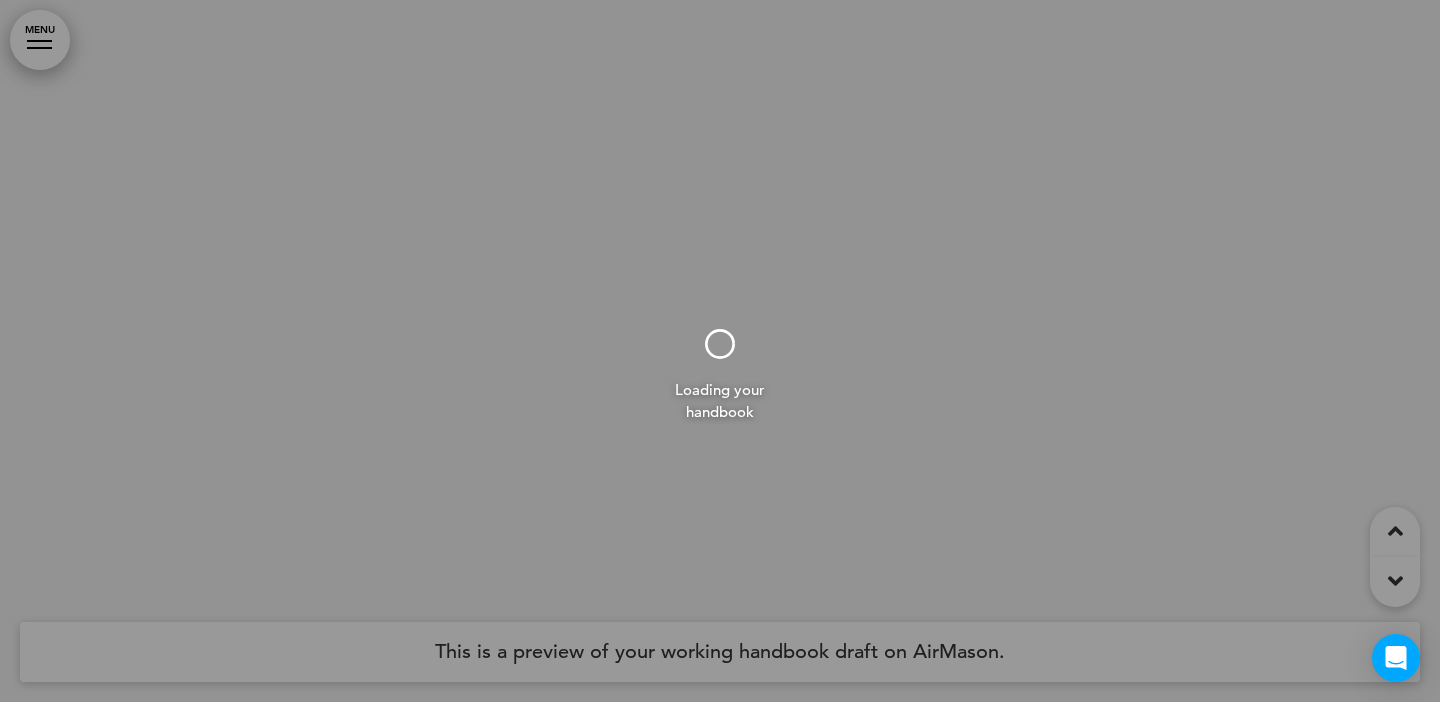 scroll, scrollTop: 2051, scrollLeft: 0, axis: vertical 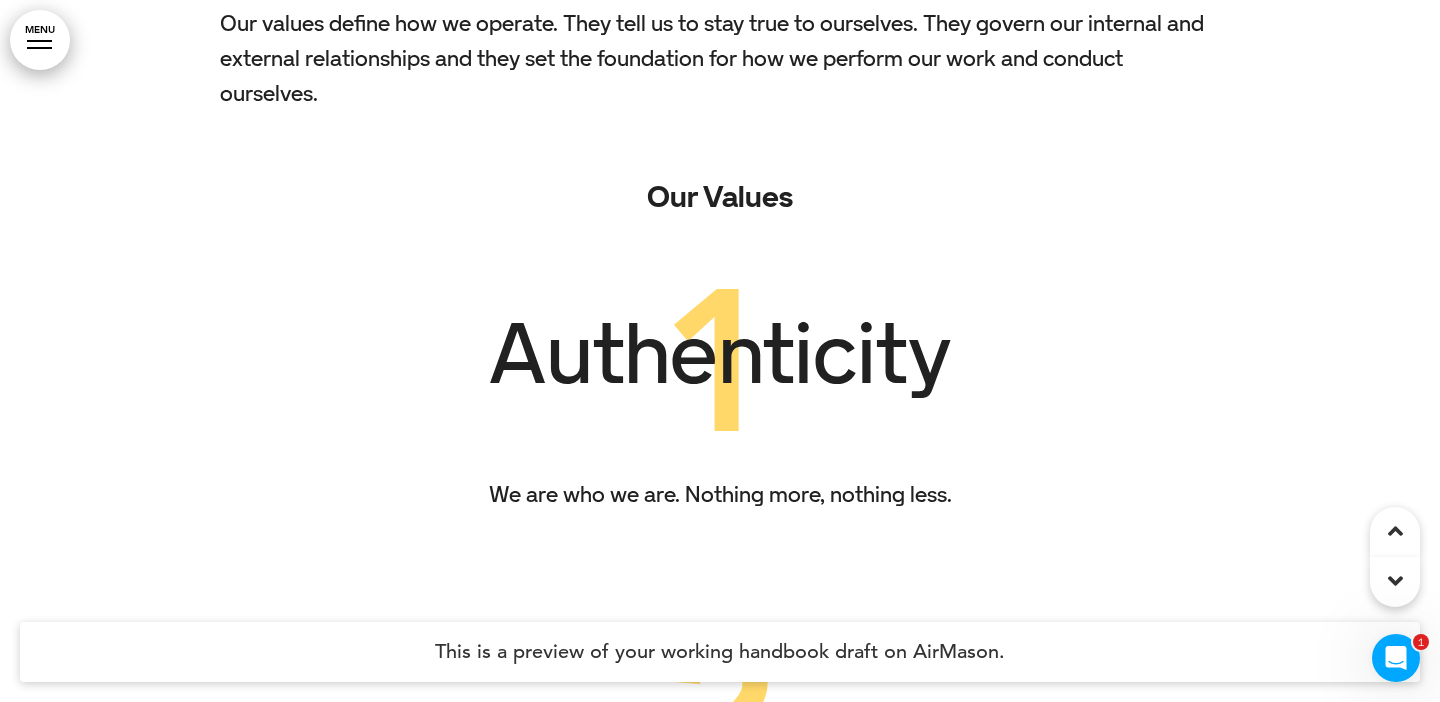 click on "MENU" at bounding box center (40, 40) 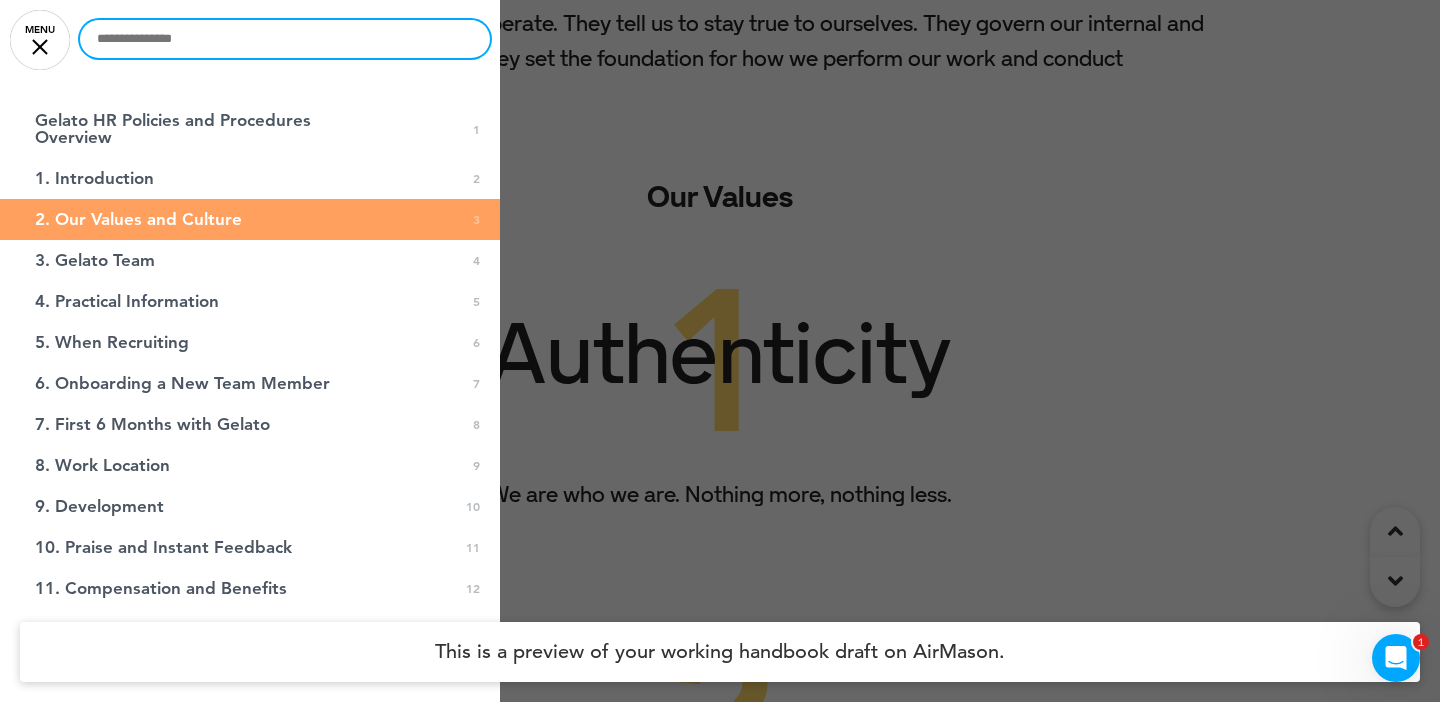 click at bounding box center [285, 39] 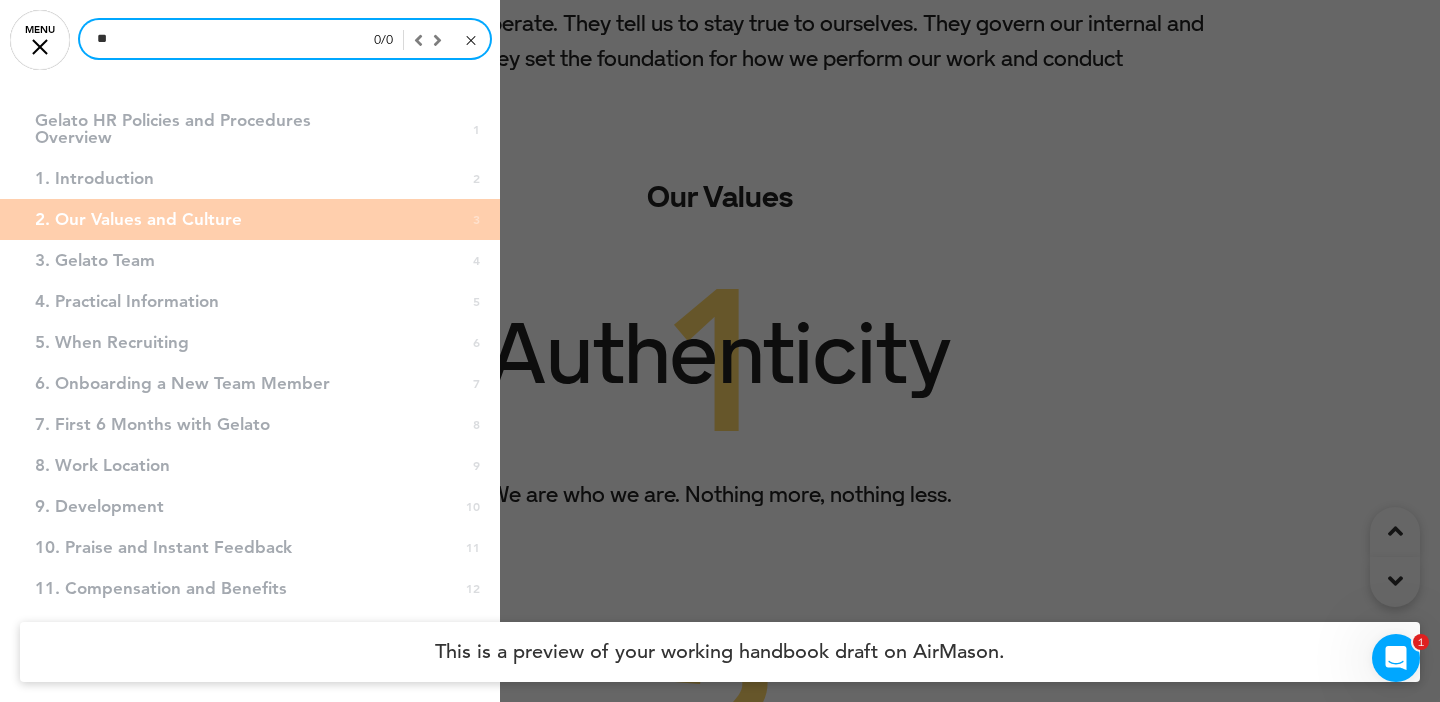 type on "*" 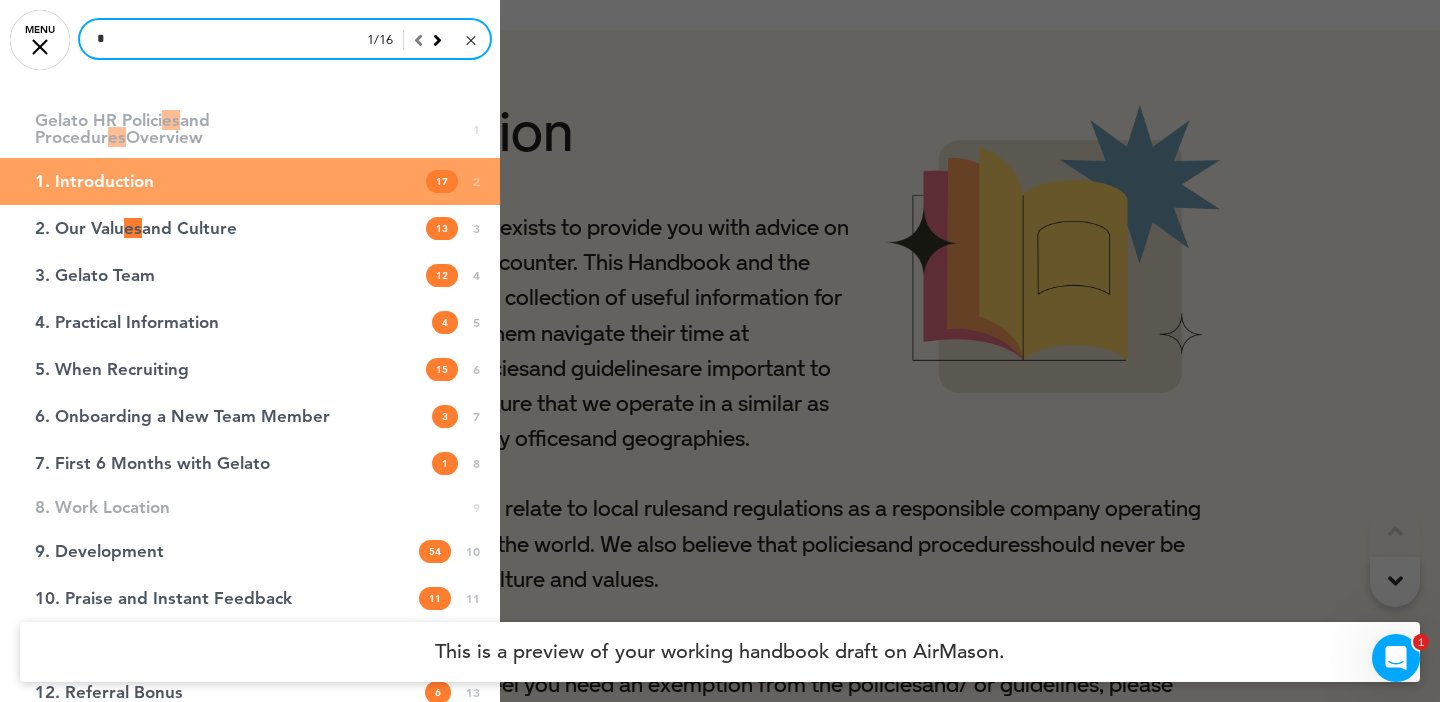 scroll, scrollTop: 720, scrollLeft: 0, axis: vertical 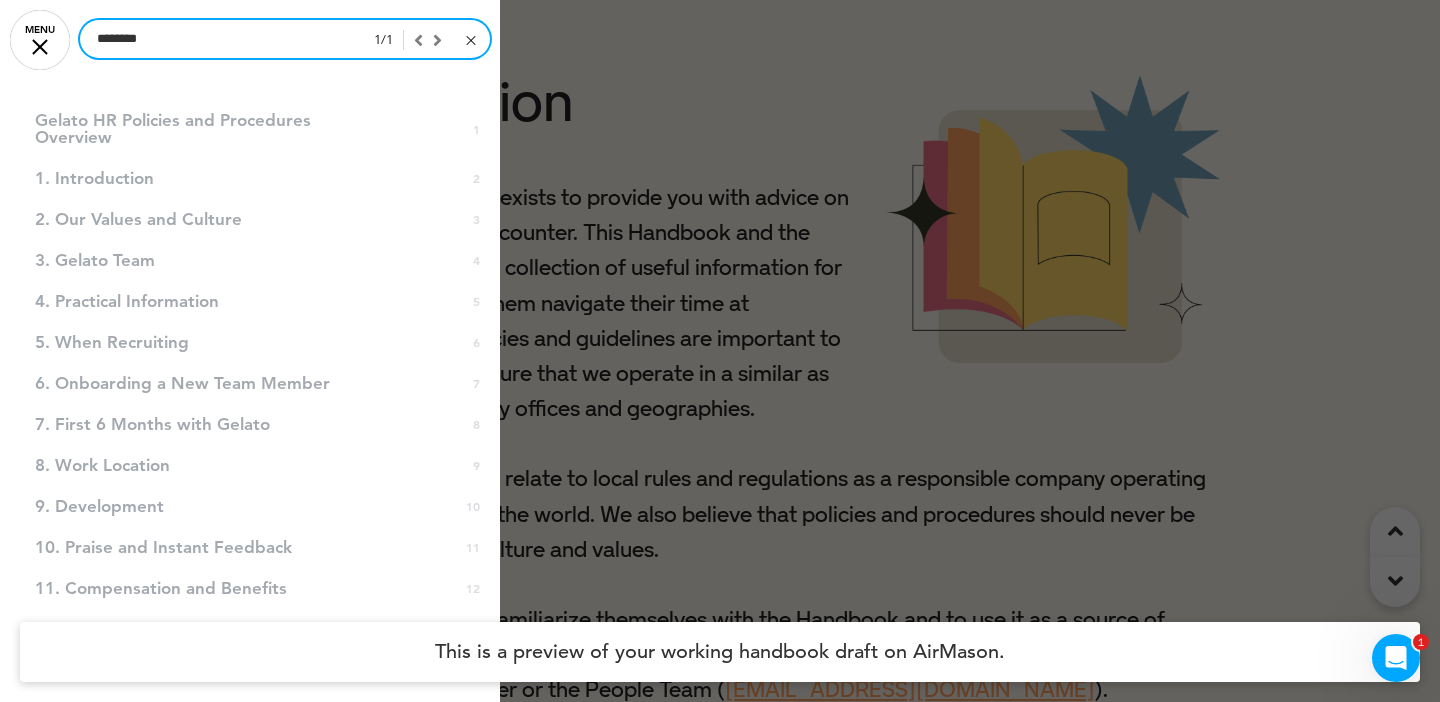 type on "********" 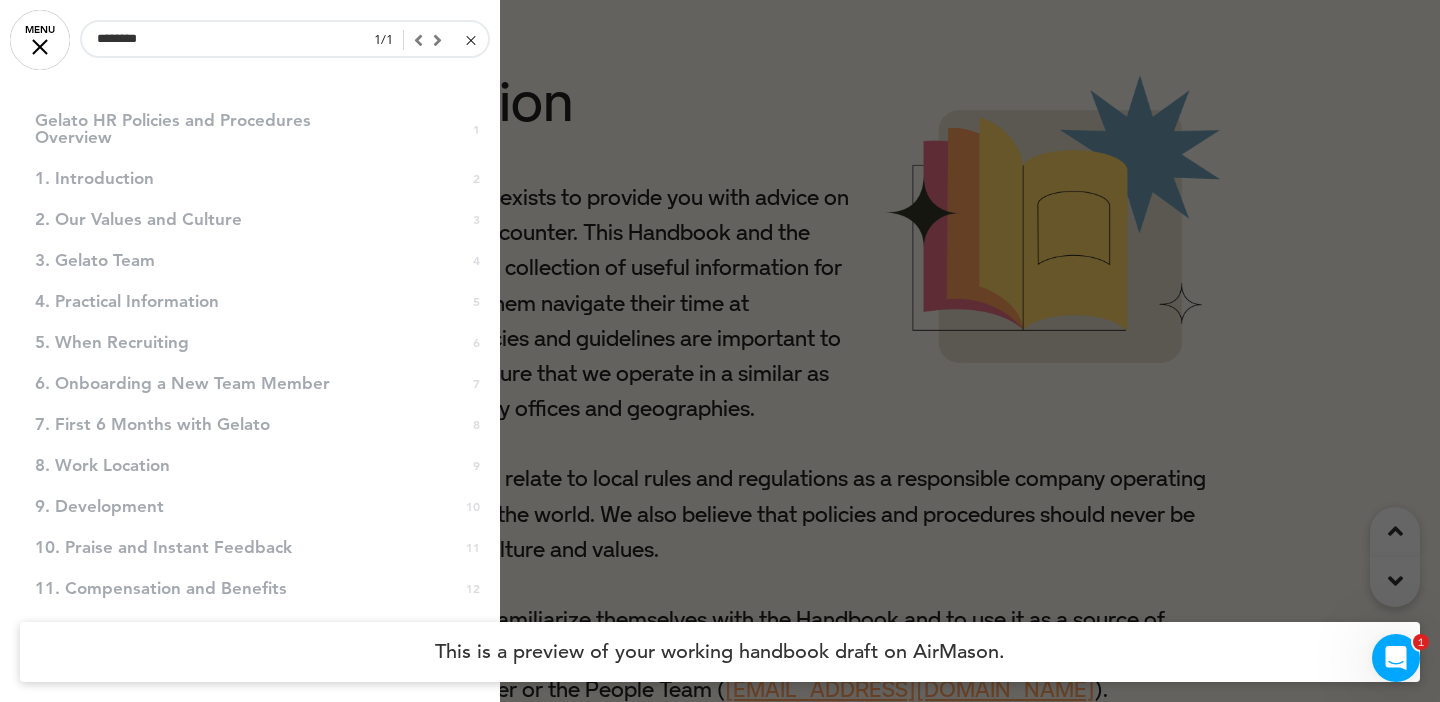 click at bounding box center [720, 351] 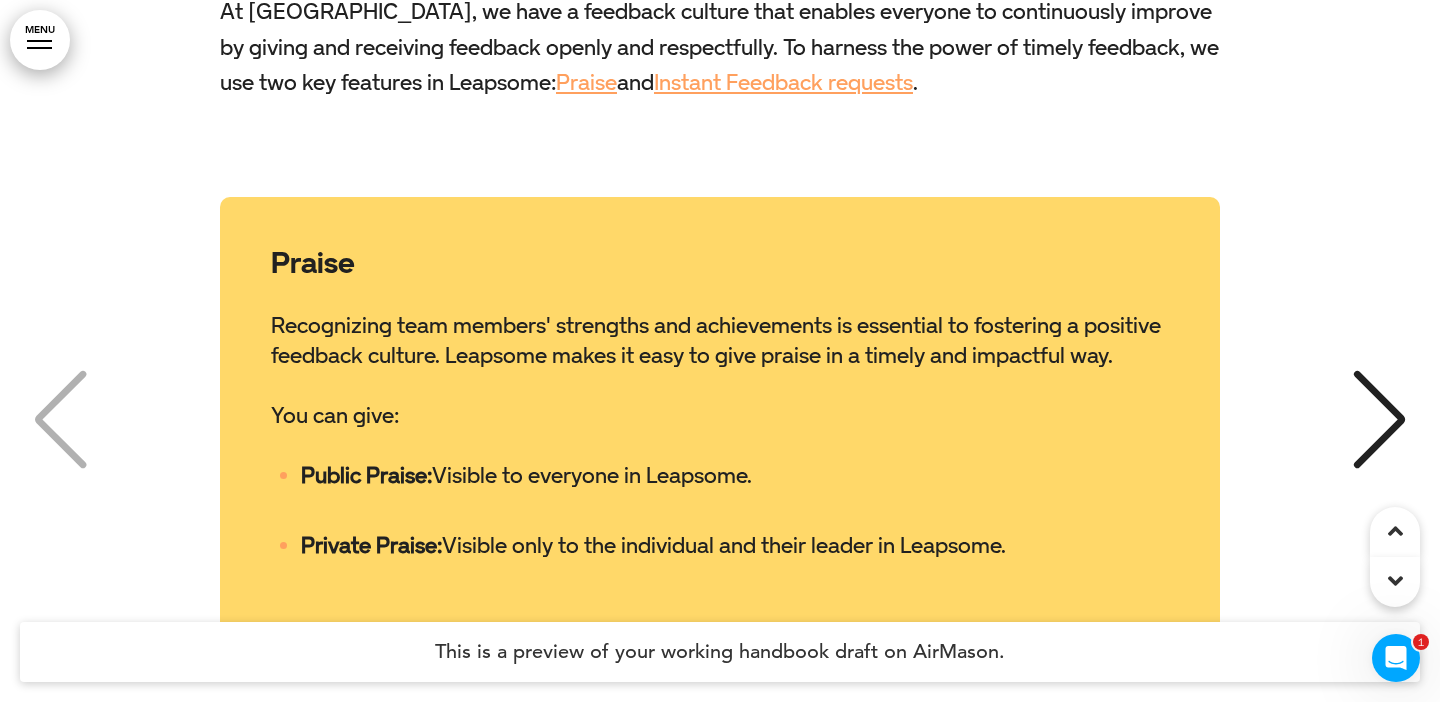 scroll, scrollTop: 22605, scrollLeft: 0, axis: vertical 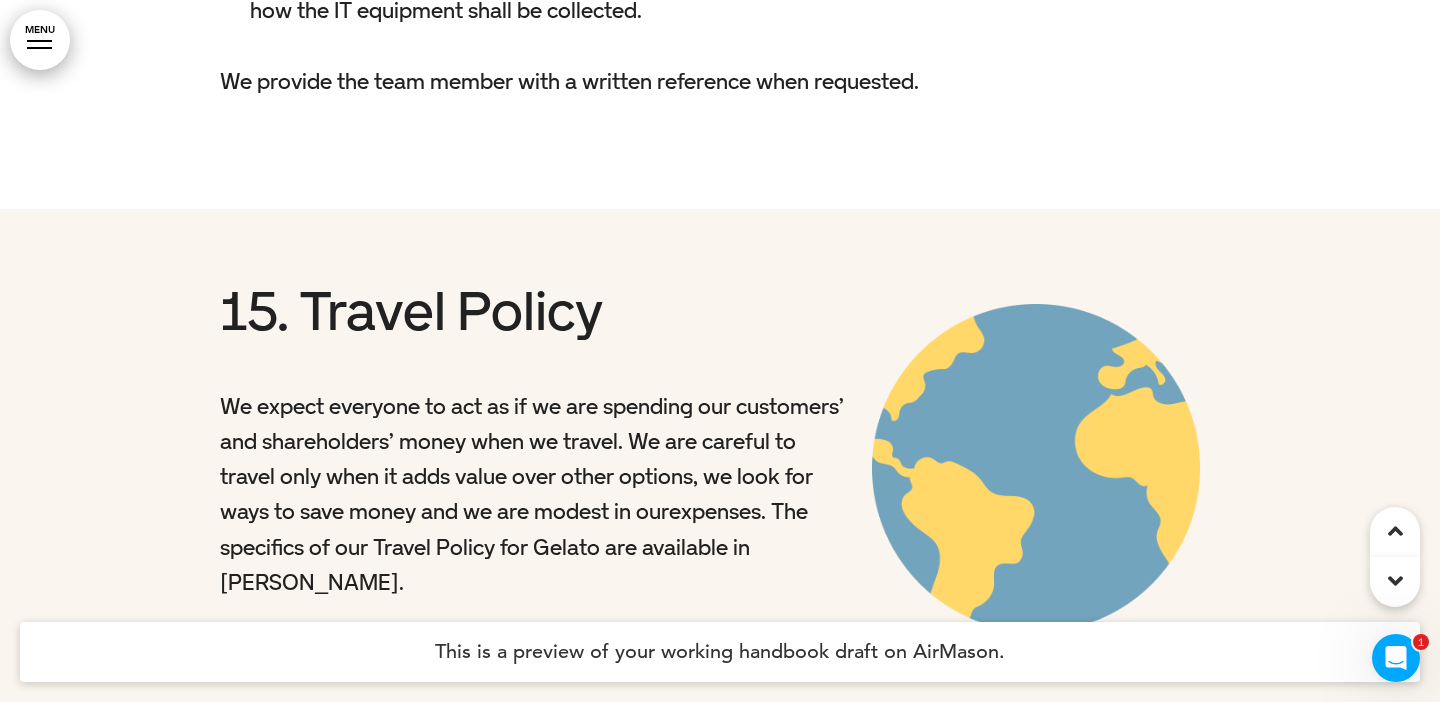 click on "MENU" at bounding box center [40, 40] 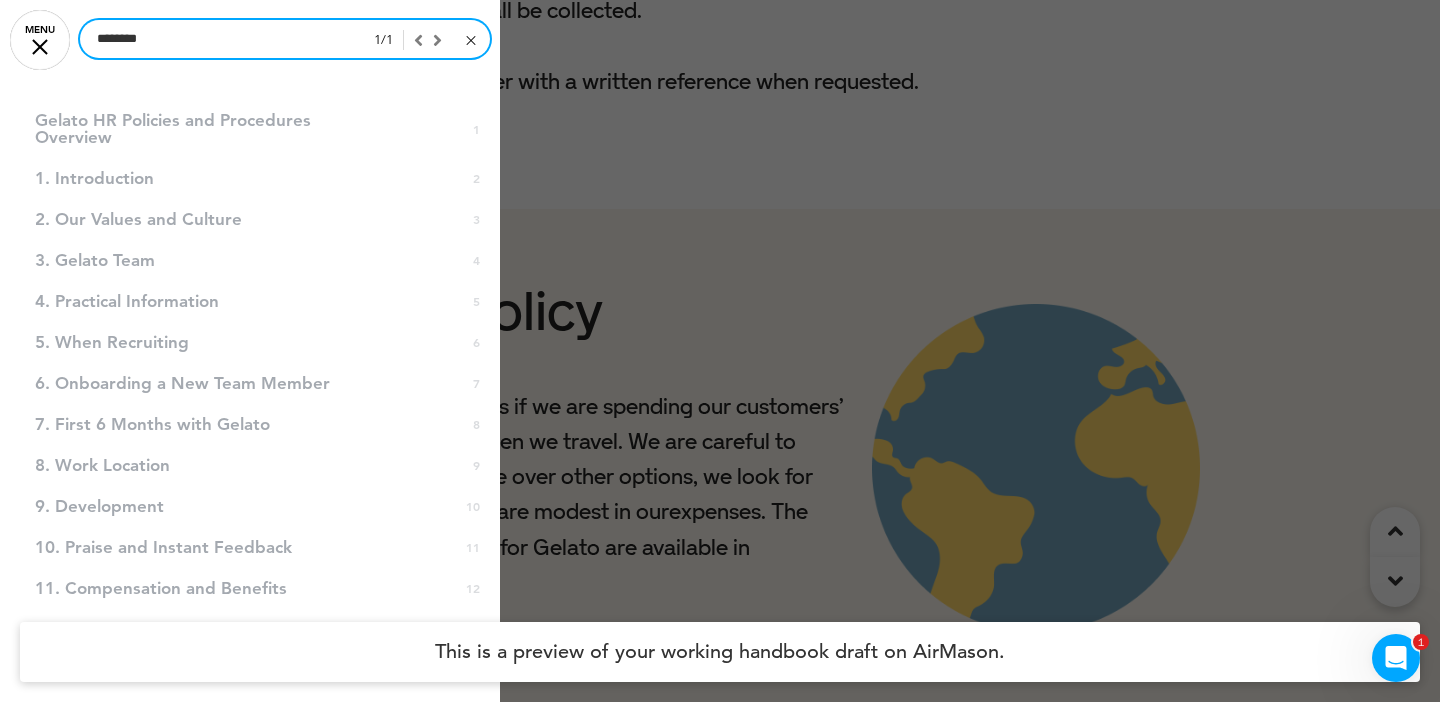 click on "********" at bounding box center [285, 39] 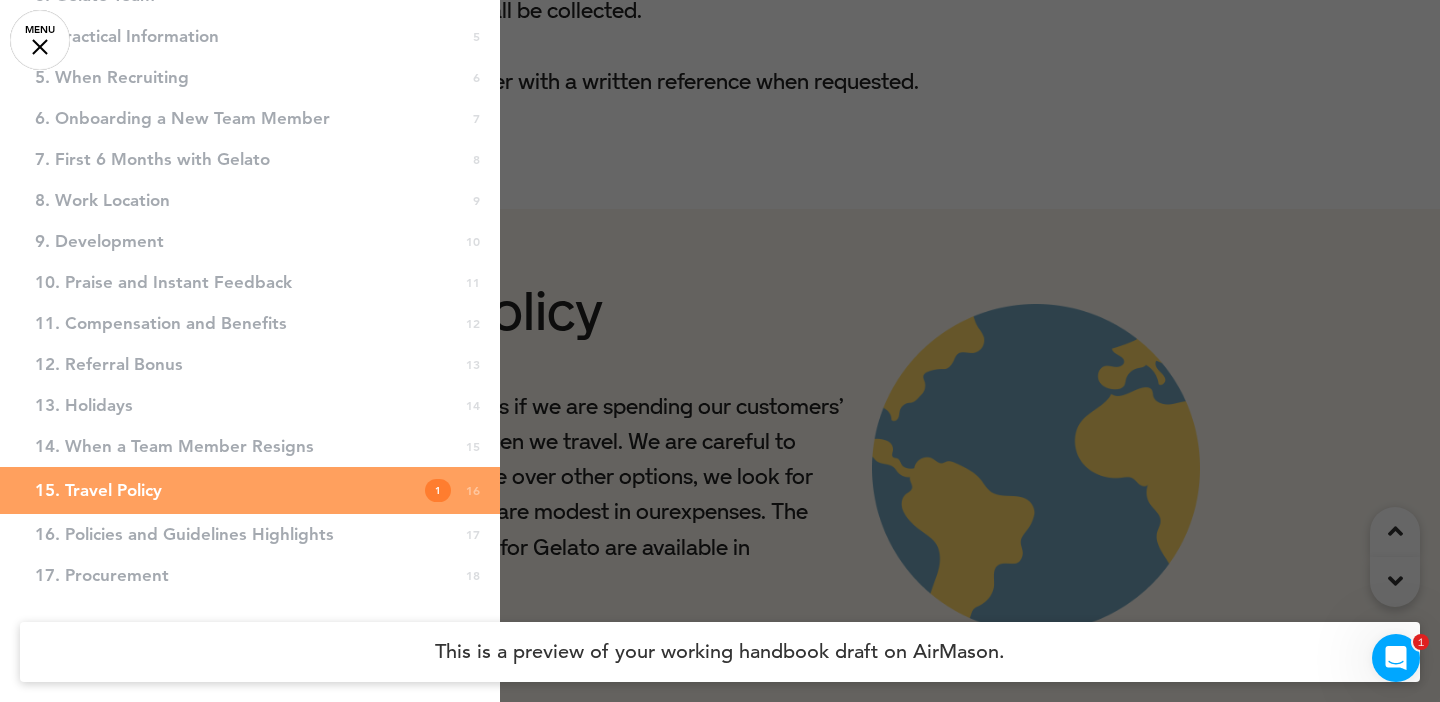 scroll, scrollTop: 359, scrollLeft: 0, axis: vertical 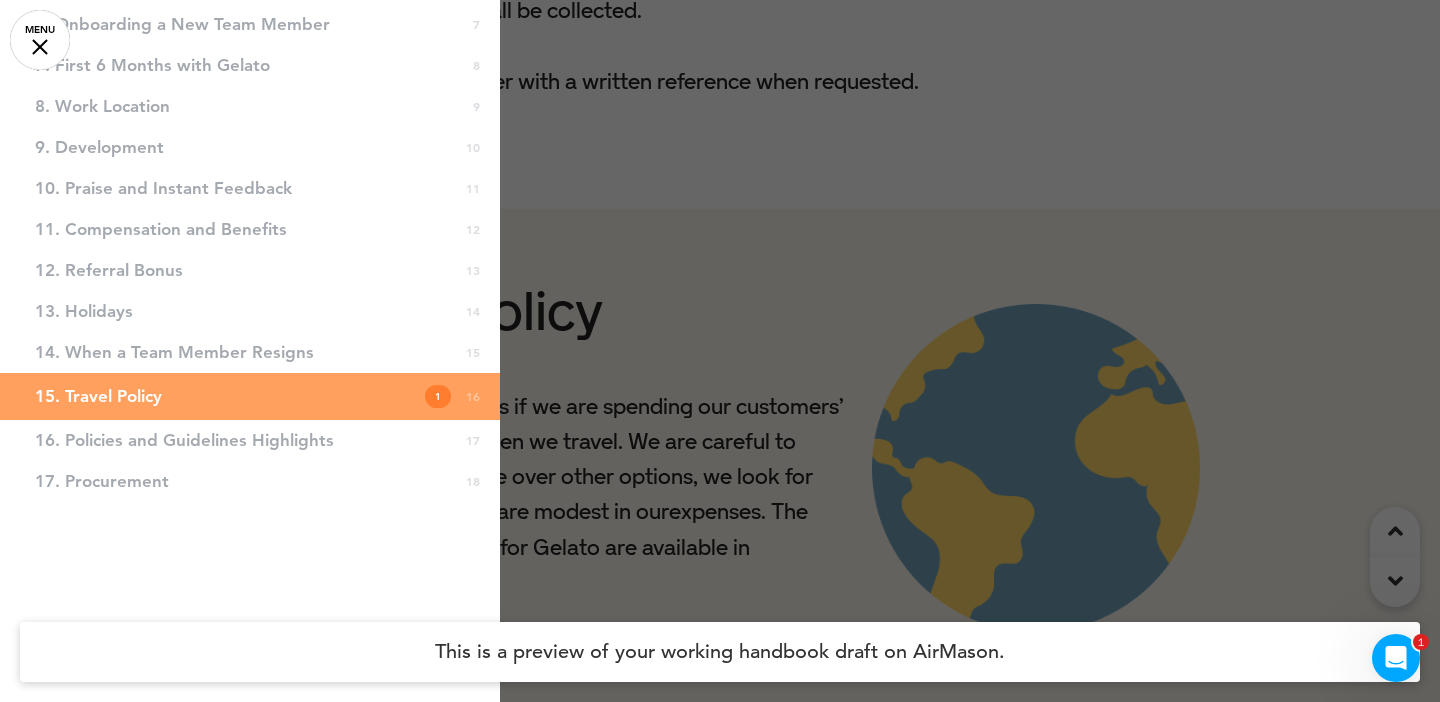 click on "1" at bounding box center [438, 396] 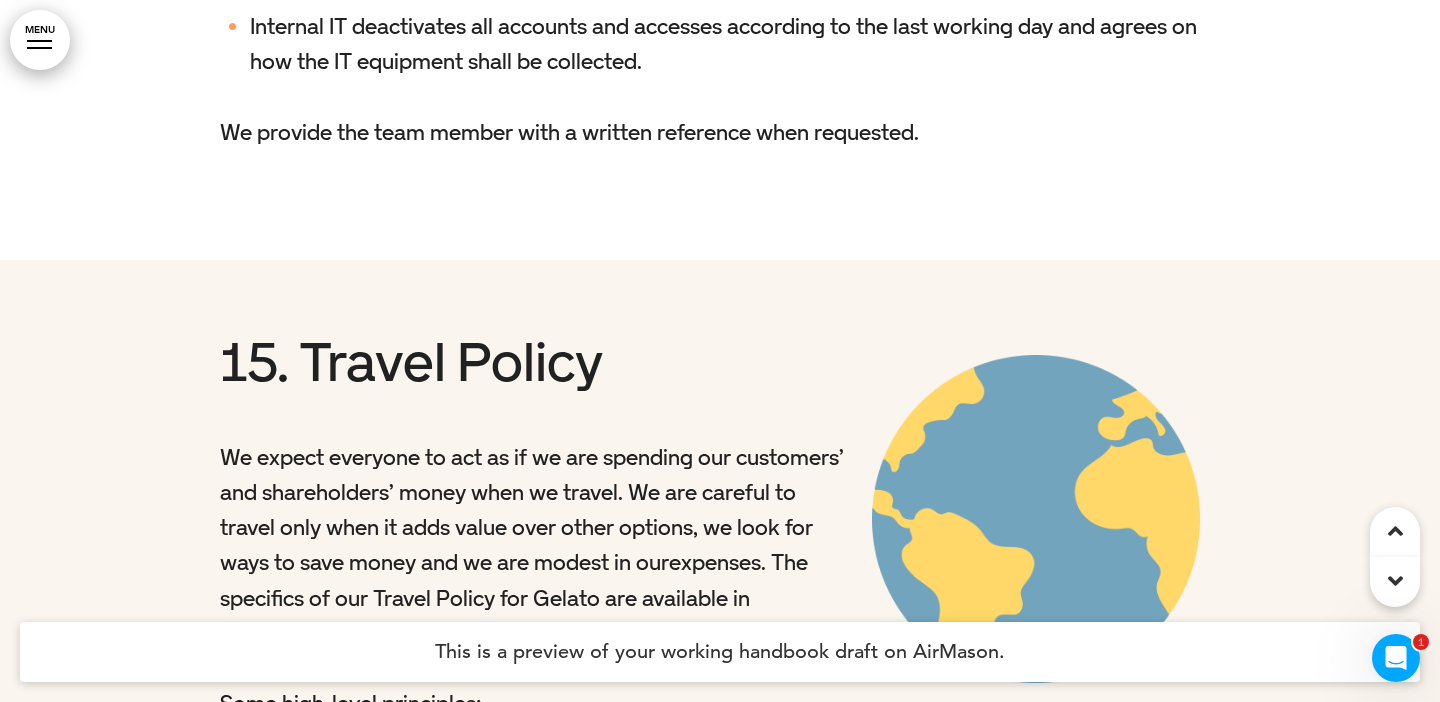scroll, scrollTop: 22577, scrollLeft: 0, axis: vertical 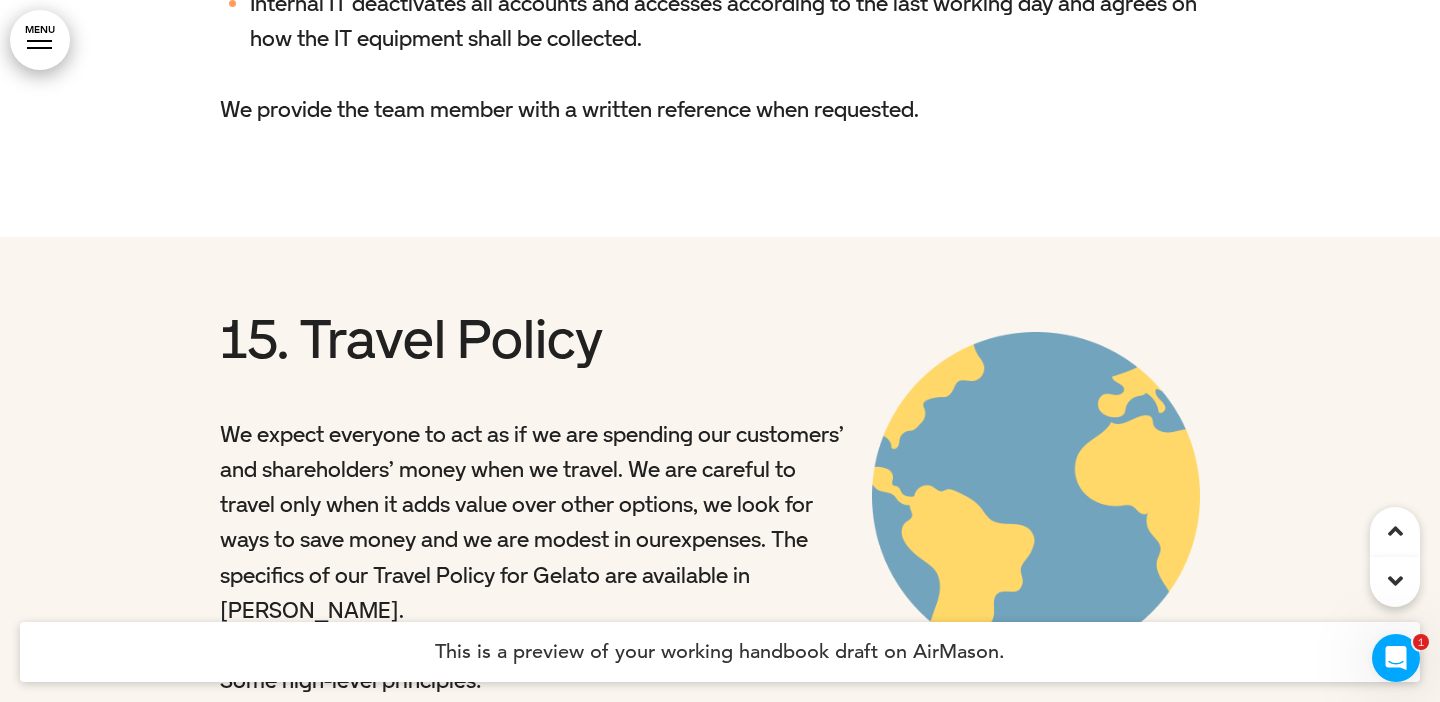 click at bounding box center [39, 48] 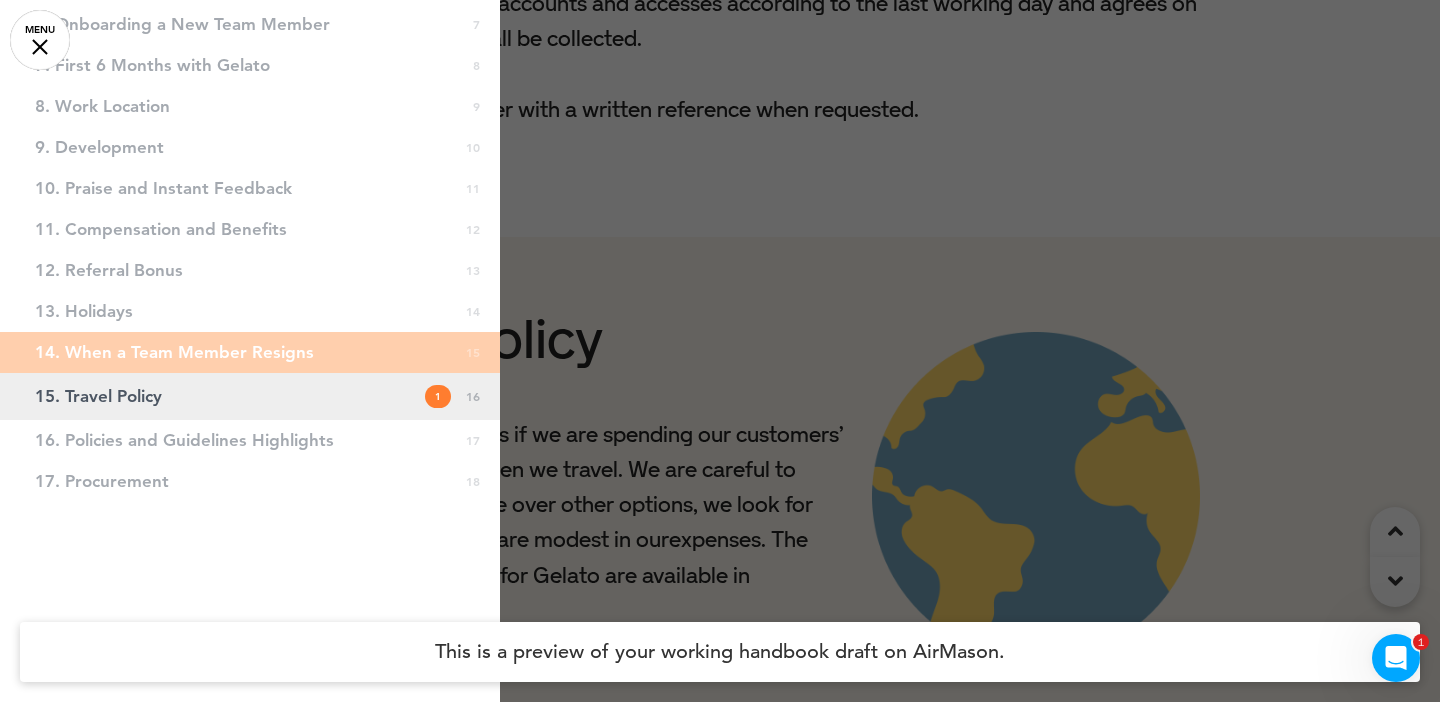 click on "15. Travel Policy
1
16" at bounding box center [250, 396] 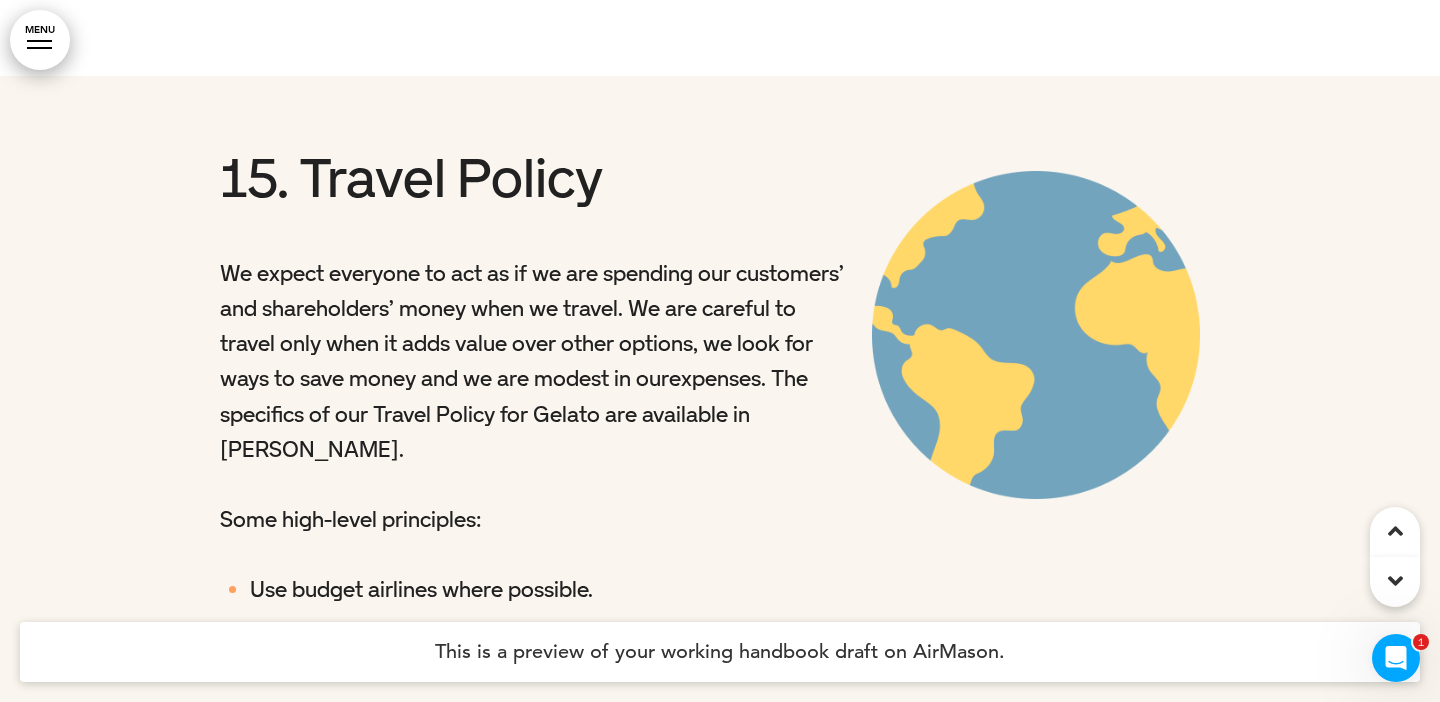 scroll, scrollTop: 22197, scrollLeft: 0, axis: vertical 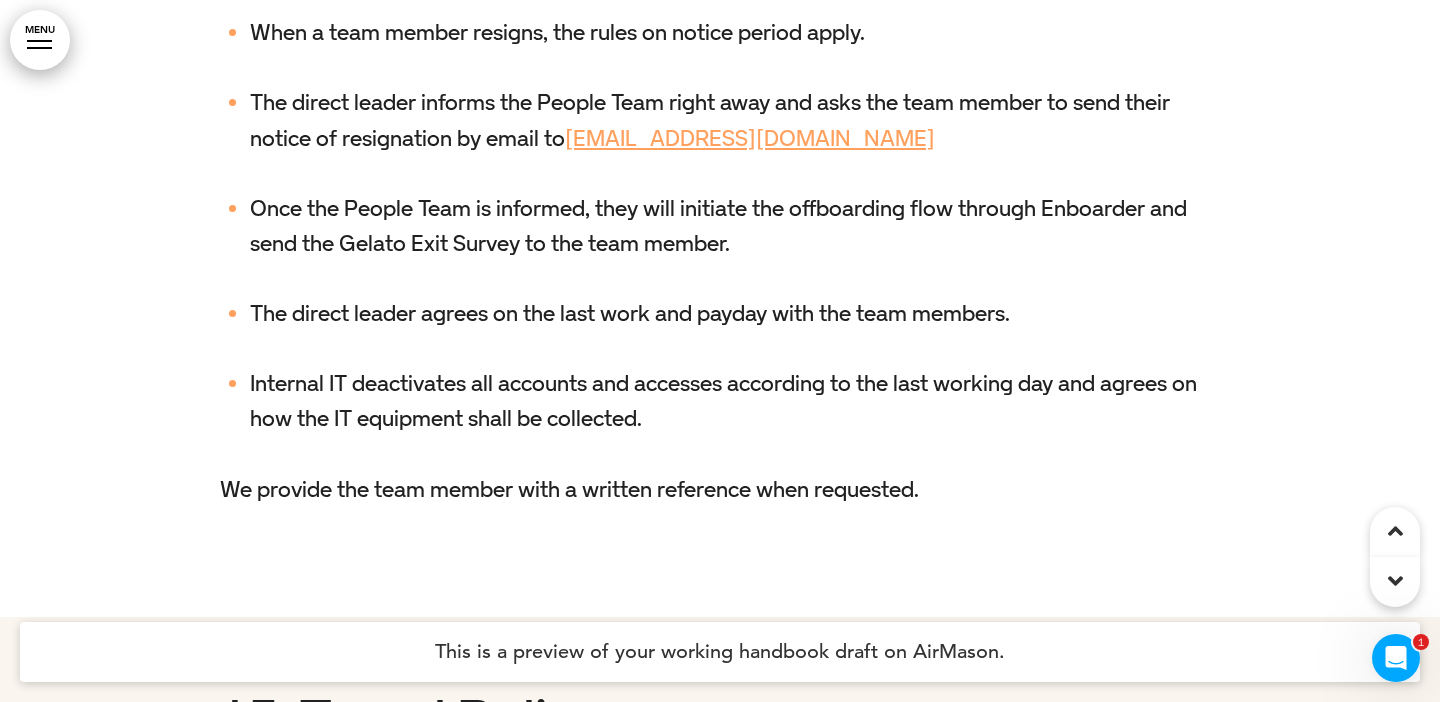 click on "MENU" at bounding box center (40, 40) 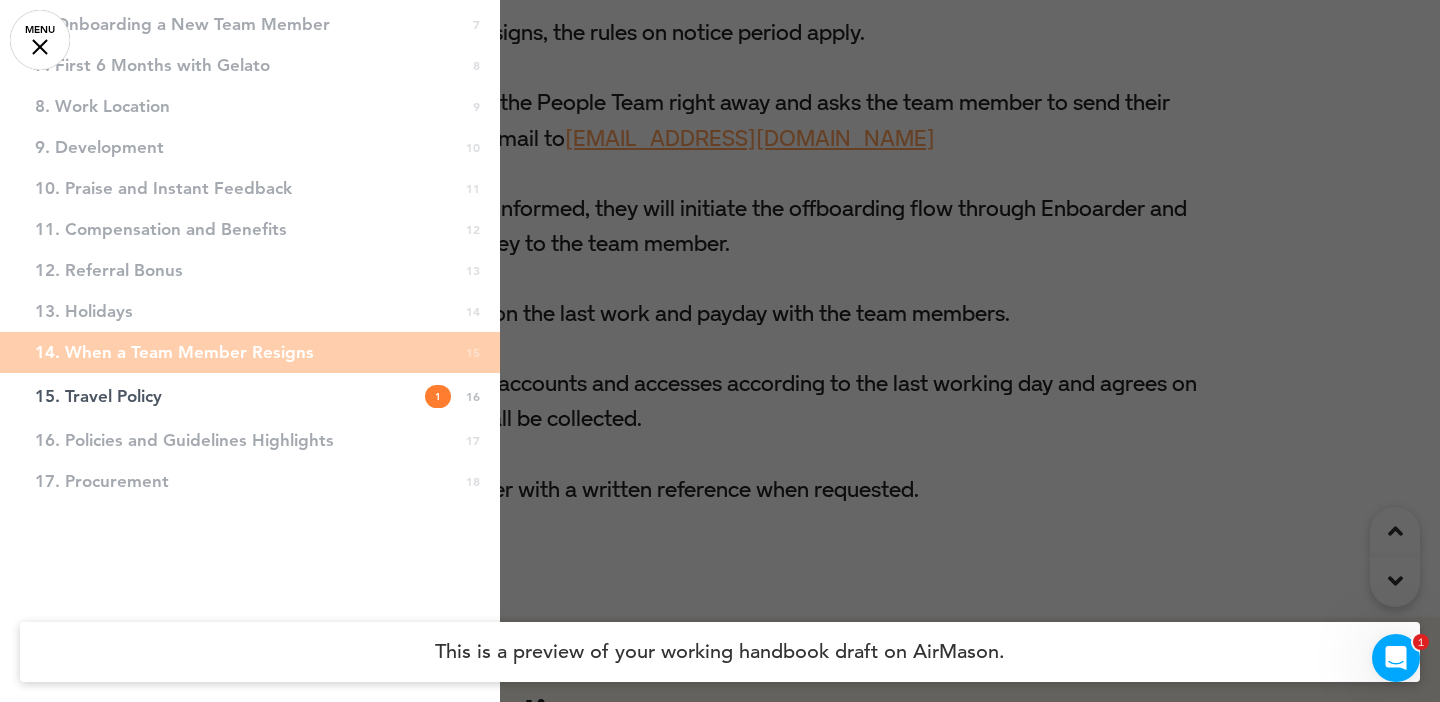 scroll, scrollTop: 0, scrollLeft: 0, axis: both 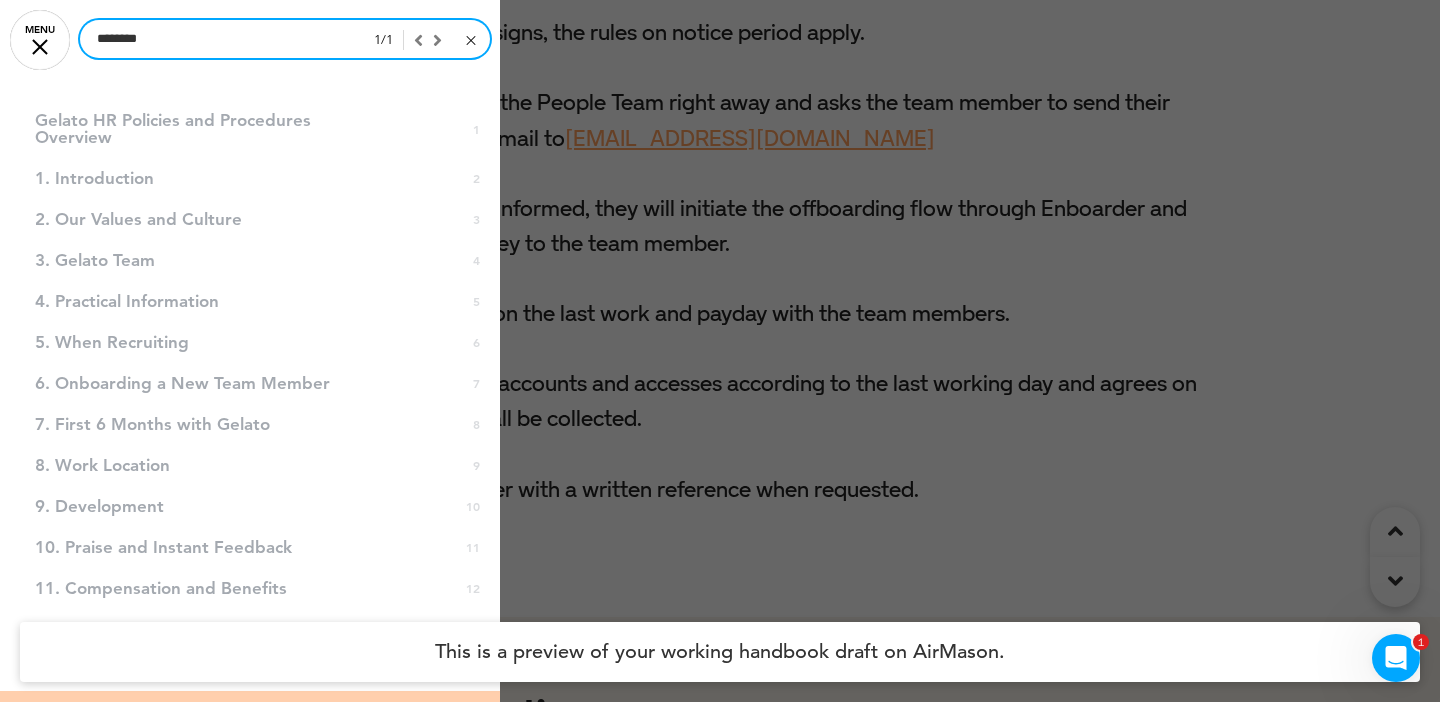 click on "********" at bounding box center (285, 39) 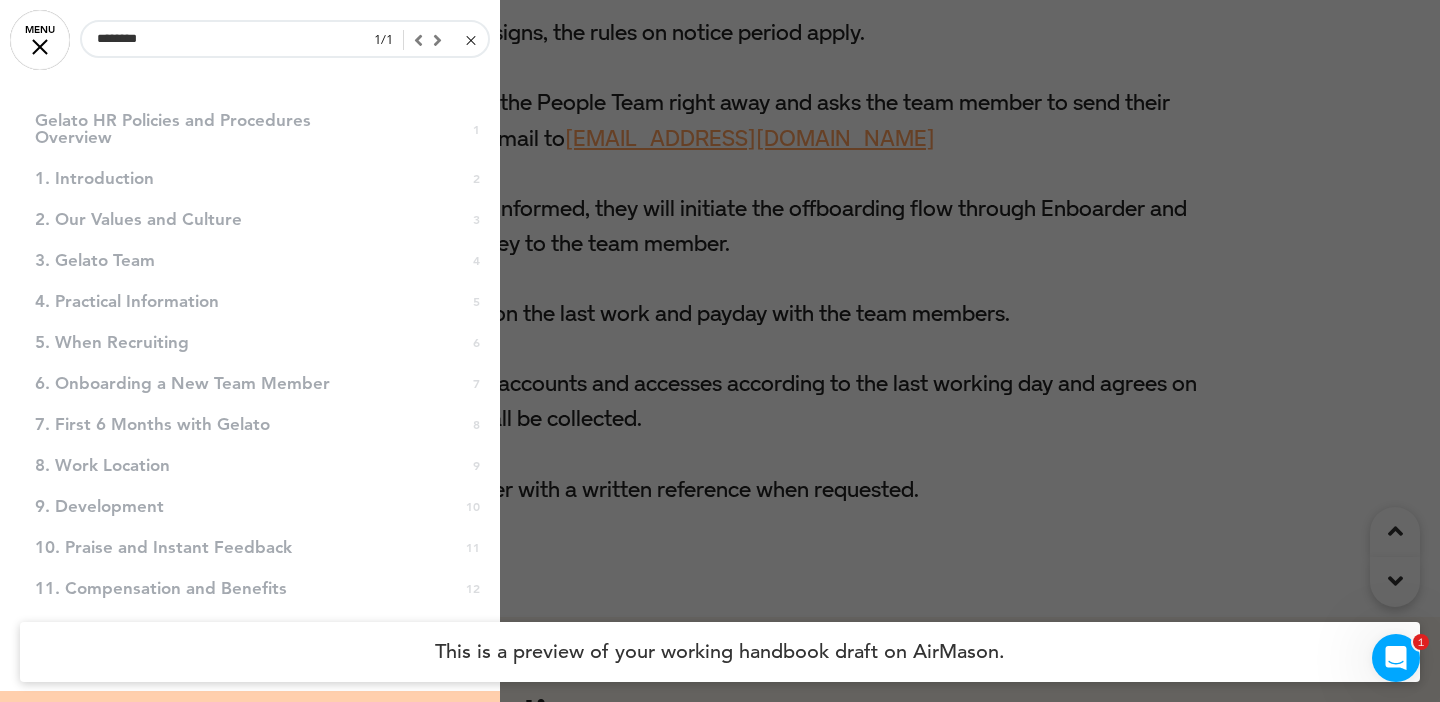 click at bounding box center [469, 40] 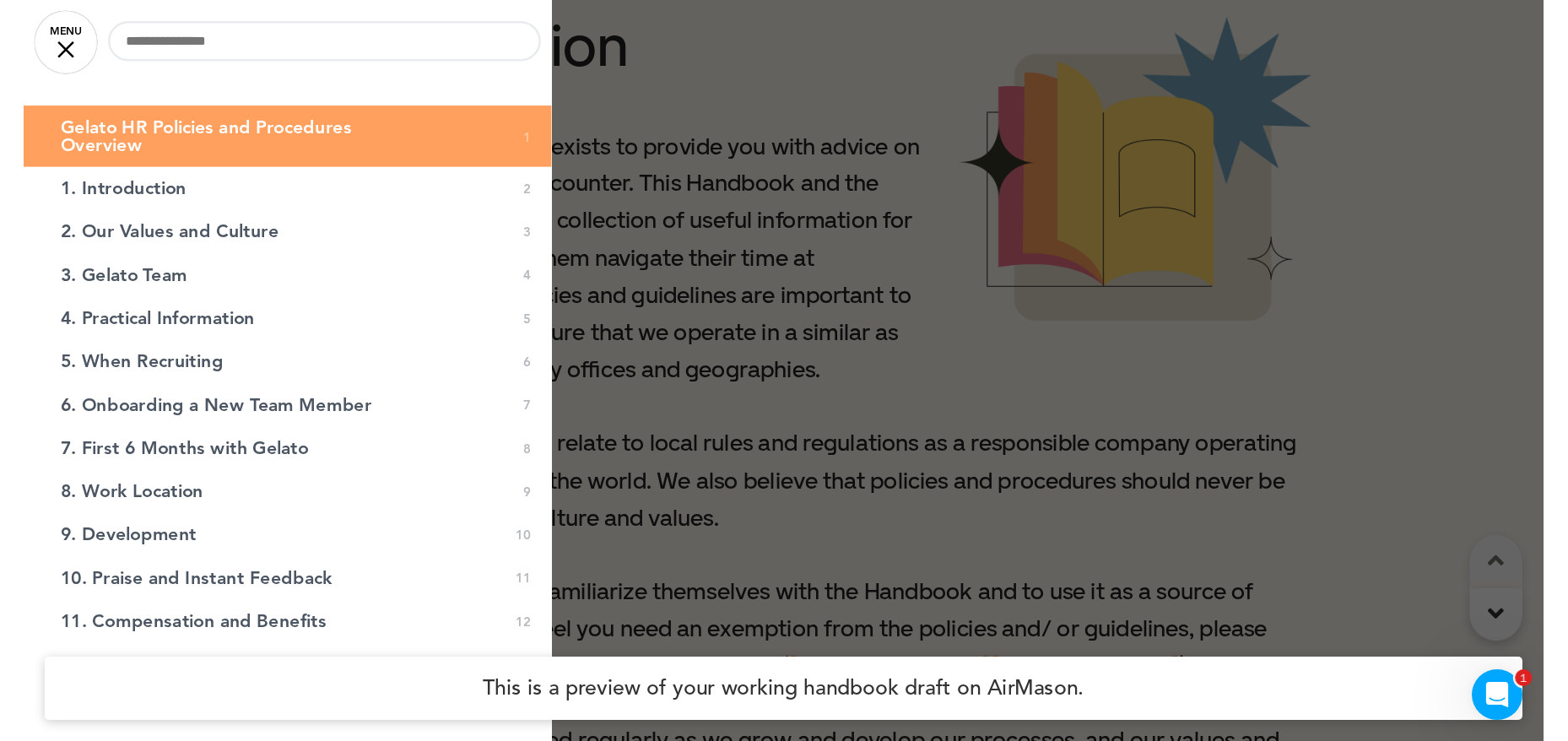 scroll, scrollTop: 0, scrollLeft: 0, axis: both 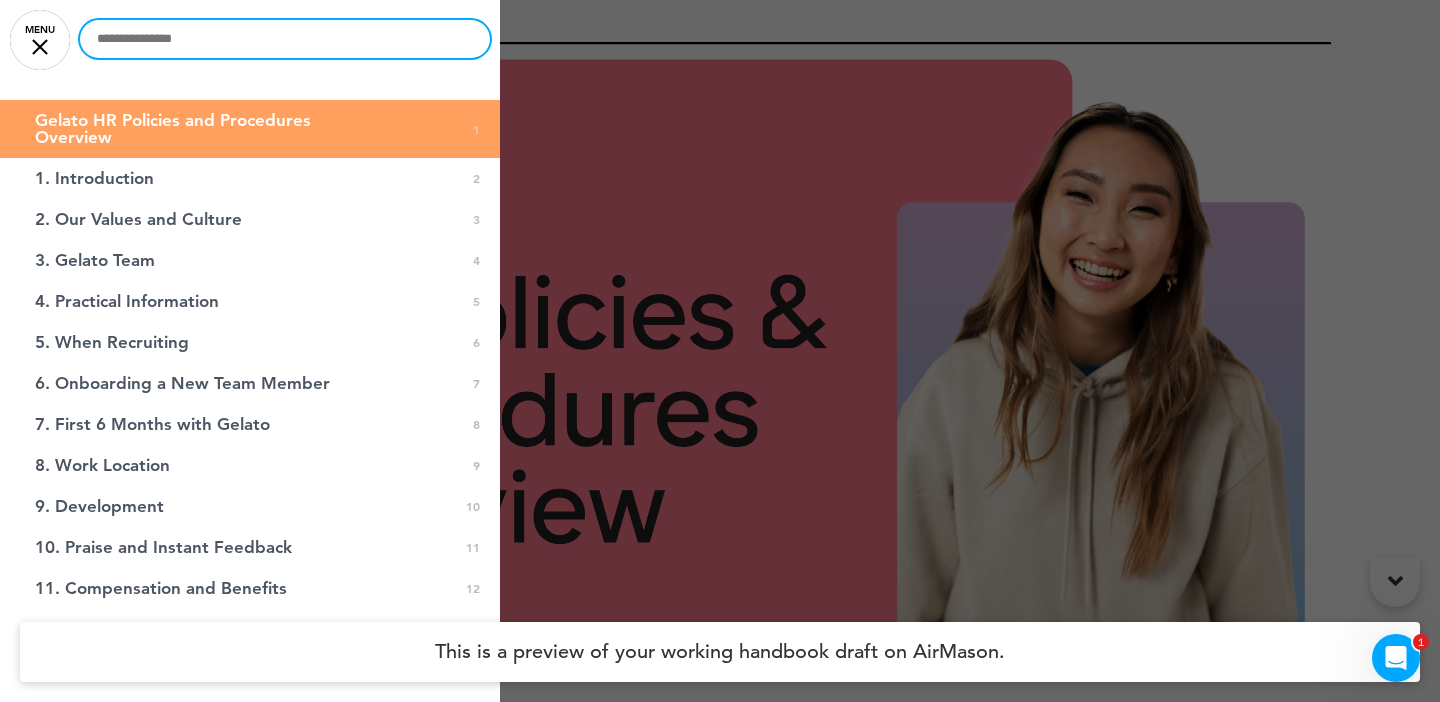click at bounding box center (285, 39) 